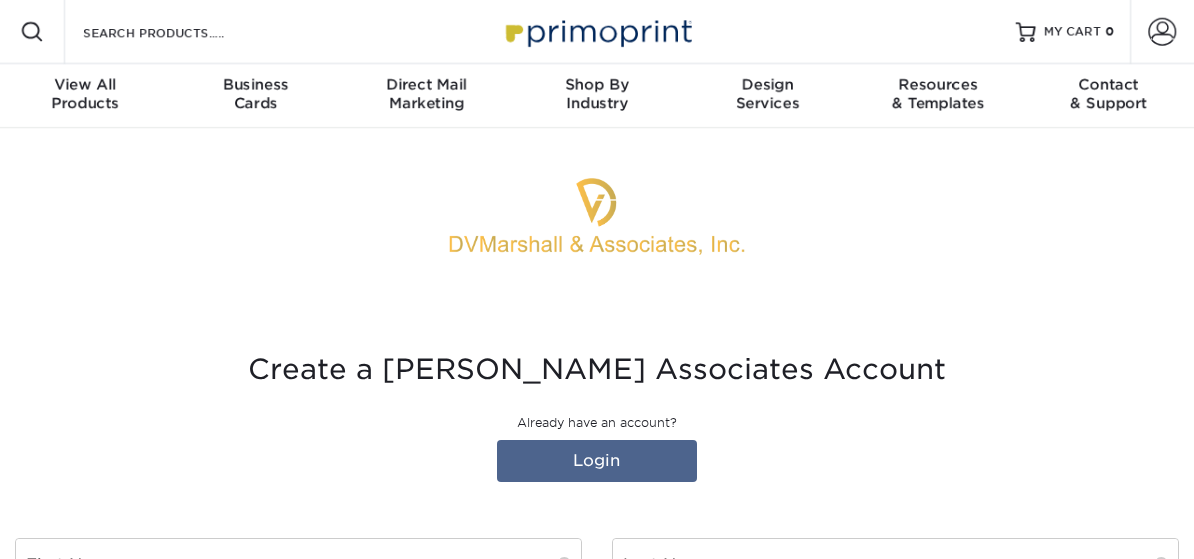 scroll, scrollTop: 0, scrollLeft: 0, axis: both 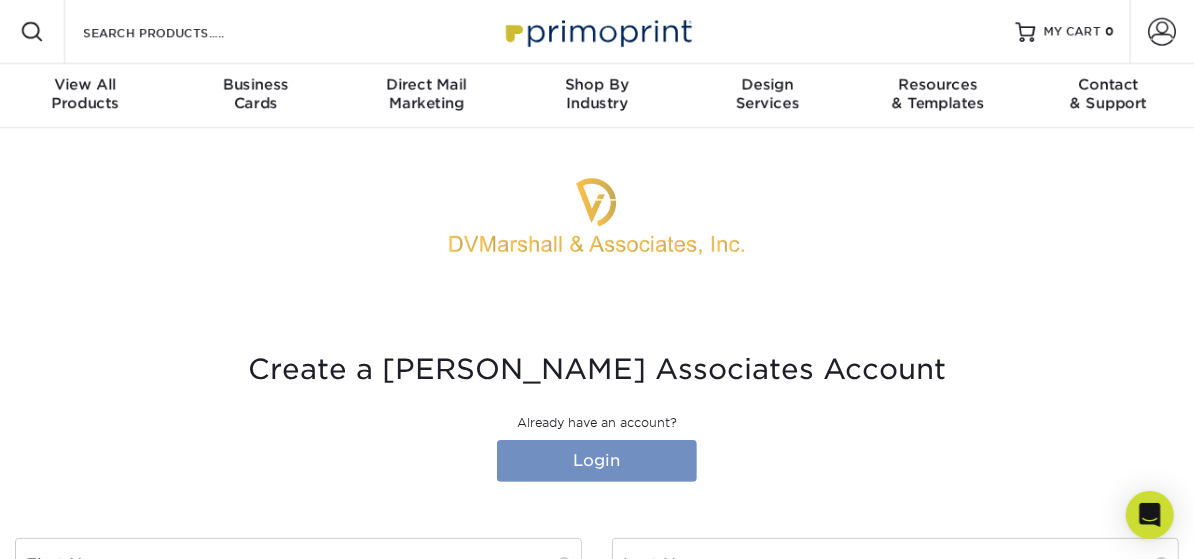 type on "[PERSON_NAME][EMAIL_ADDRESS][PERSON_NAME][DOMAIN_NAME]" 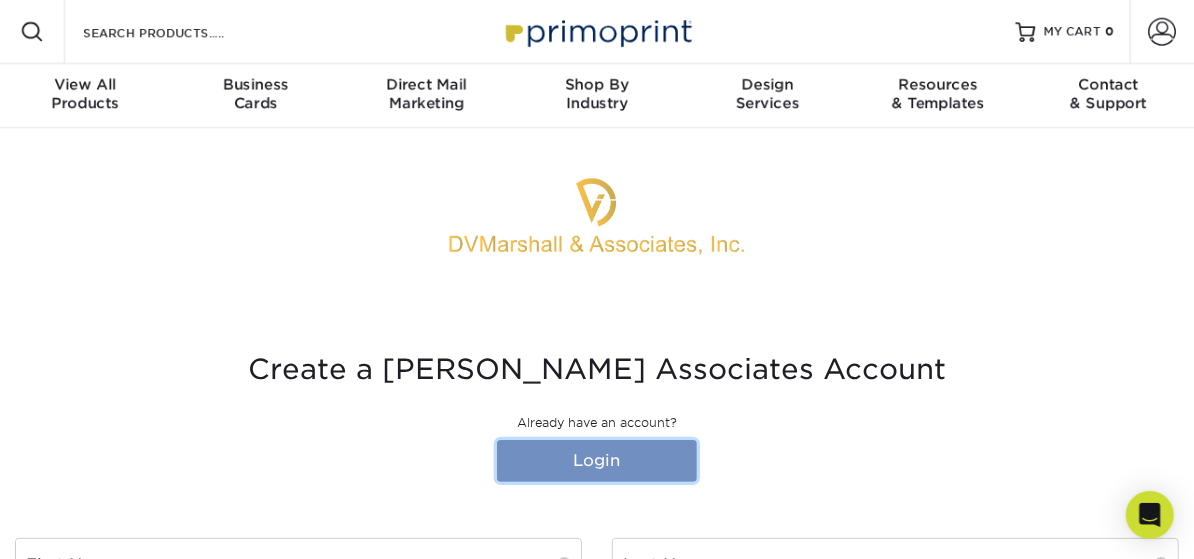 click on "Login" at bounding box center [597, 461] 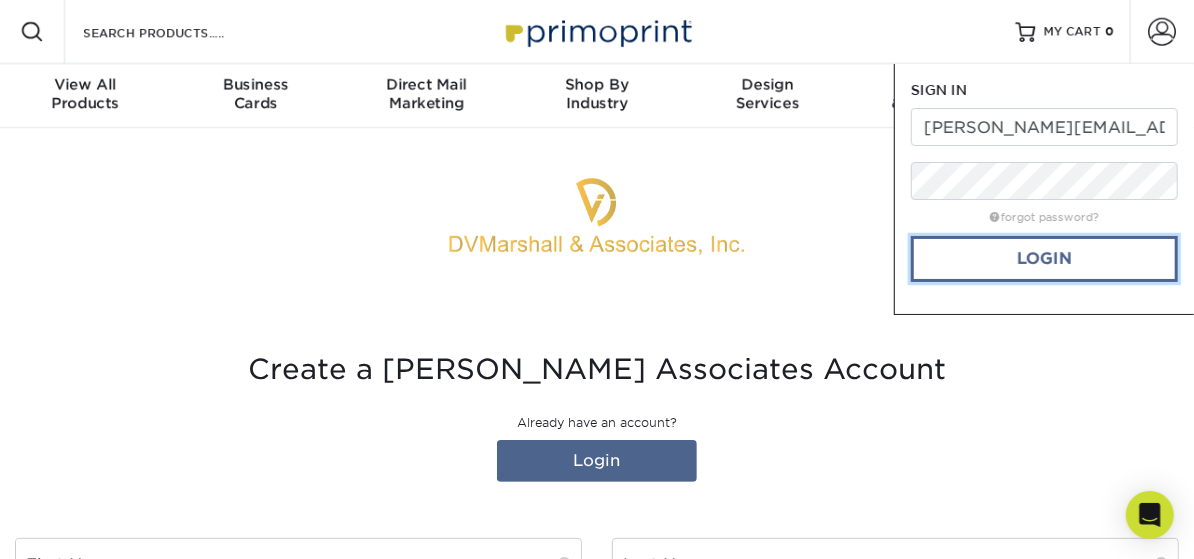click on "Login" at bounding box center (1044, 259) 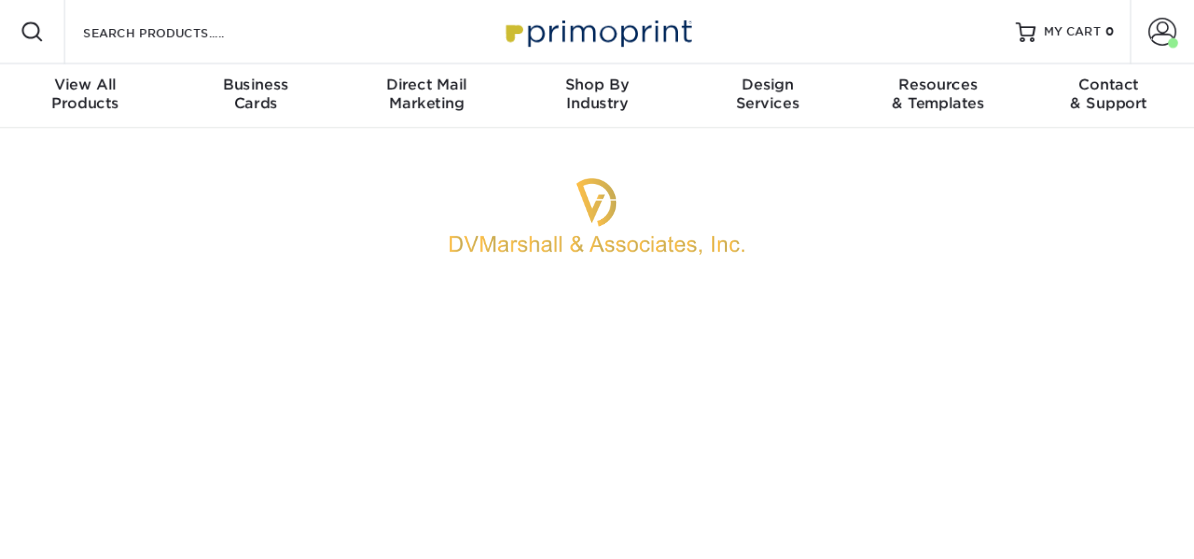 scroll, scrollTop: 0, scrollLeft: 0, axis: both 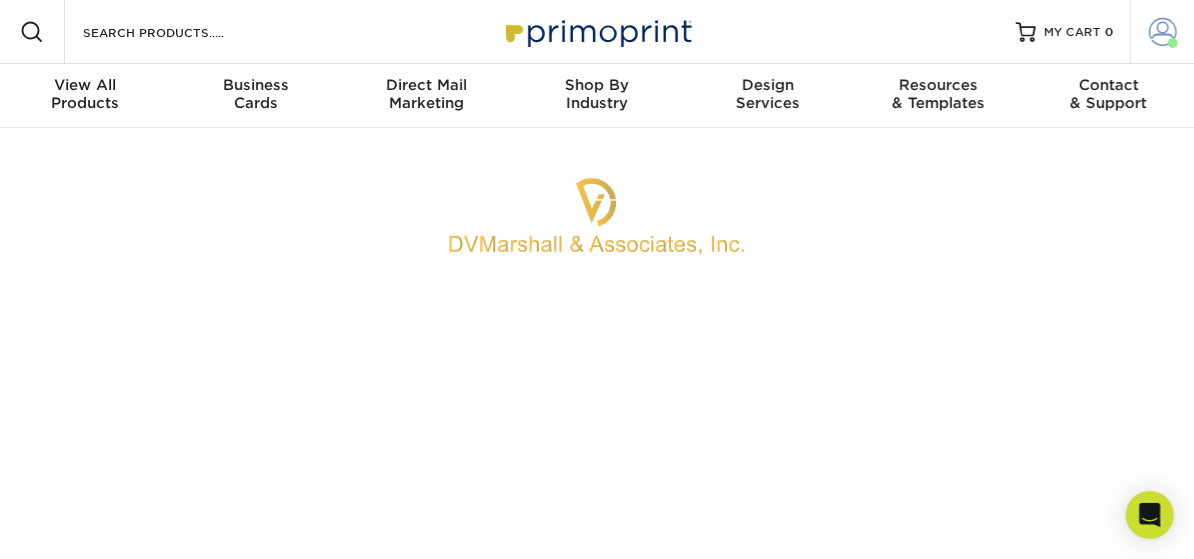 click at bounding box center [1163, 32] 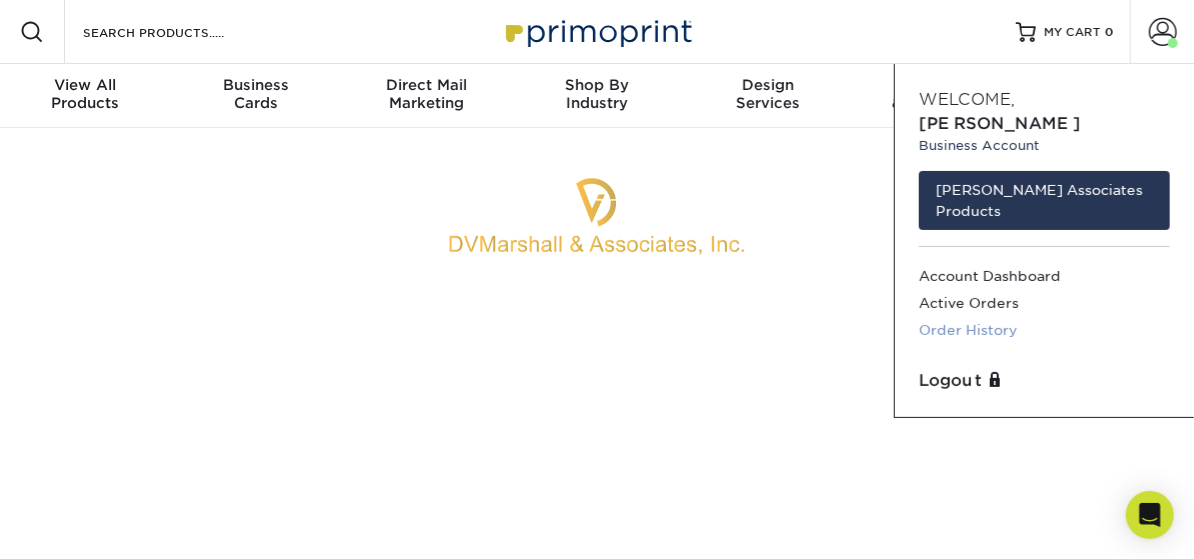click on "Order History" at bounding box center (1044, 330) 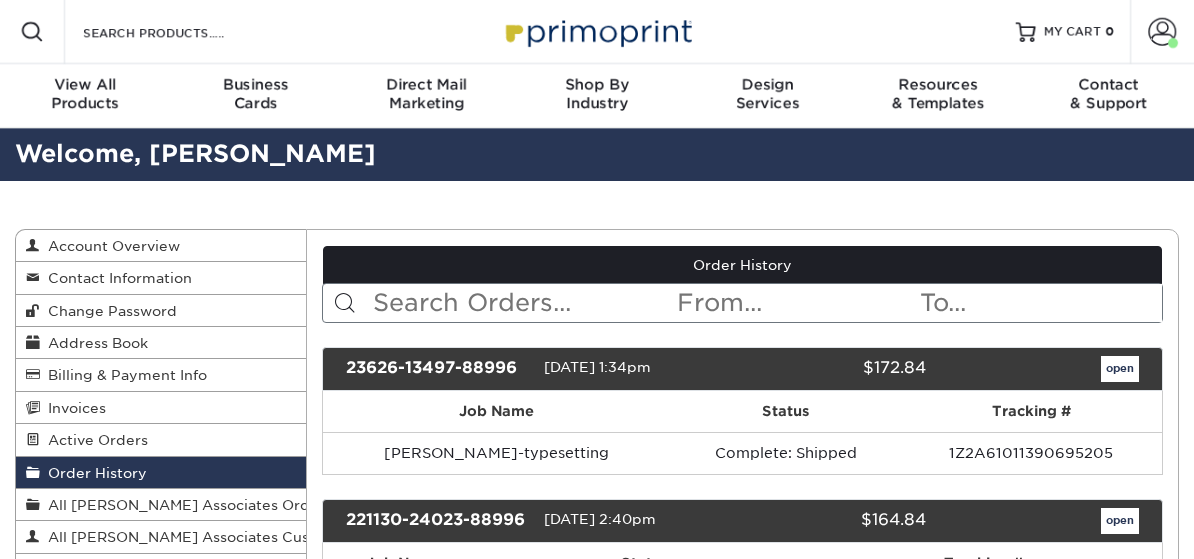 scroll, scrollTop: 0, scrollLeft: 0, axis: both 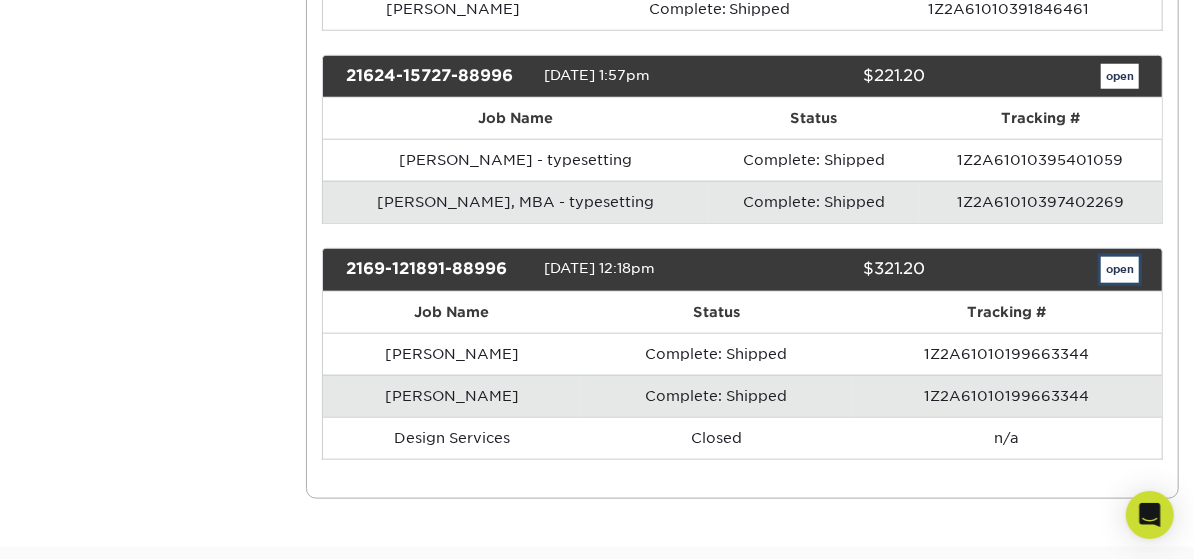 click on "open" at bounding box center [1120, 270] 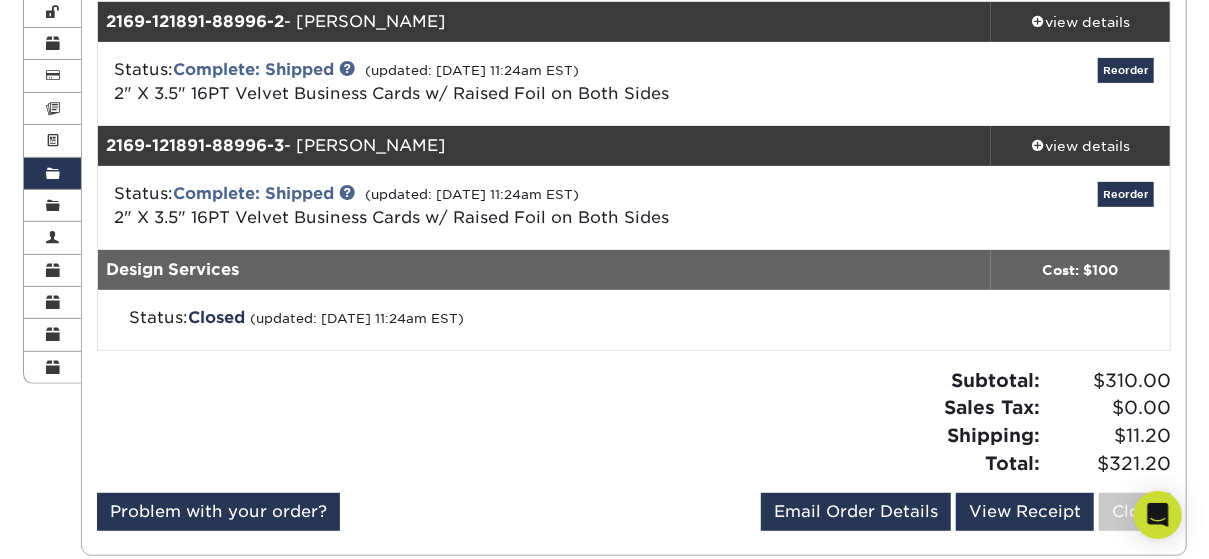 scroll, scrollTop: 200, scrollLeft: 0, axis: vertical 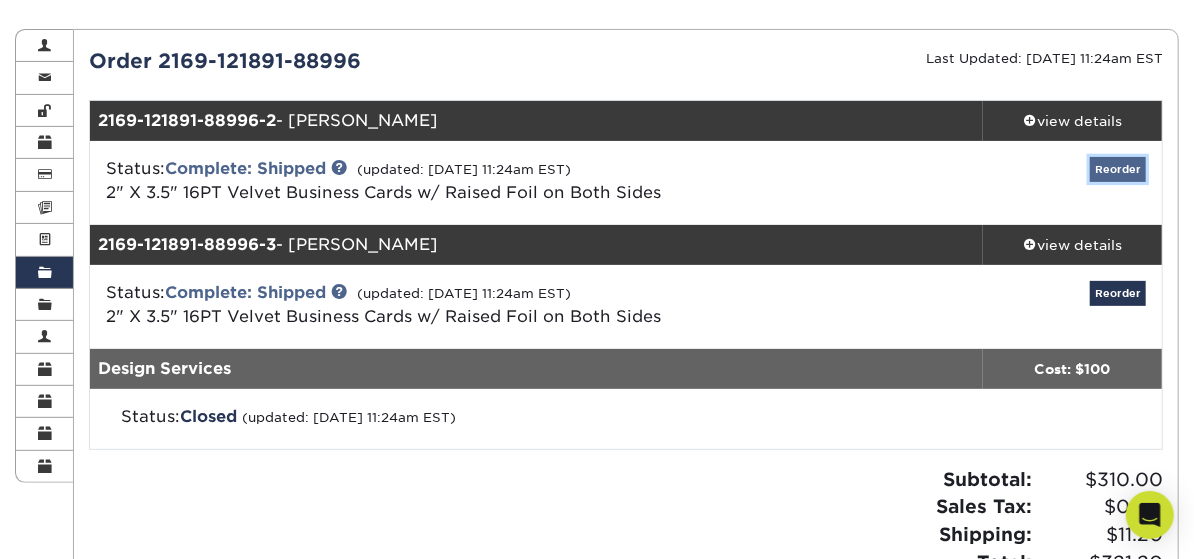 click on "Reorder" at bounding box center [1118, 169] 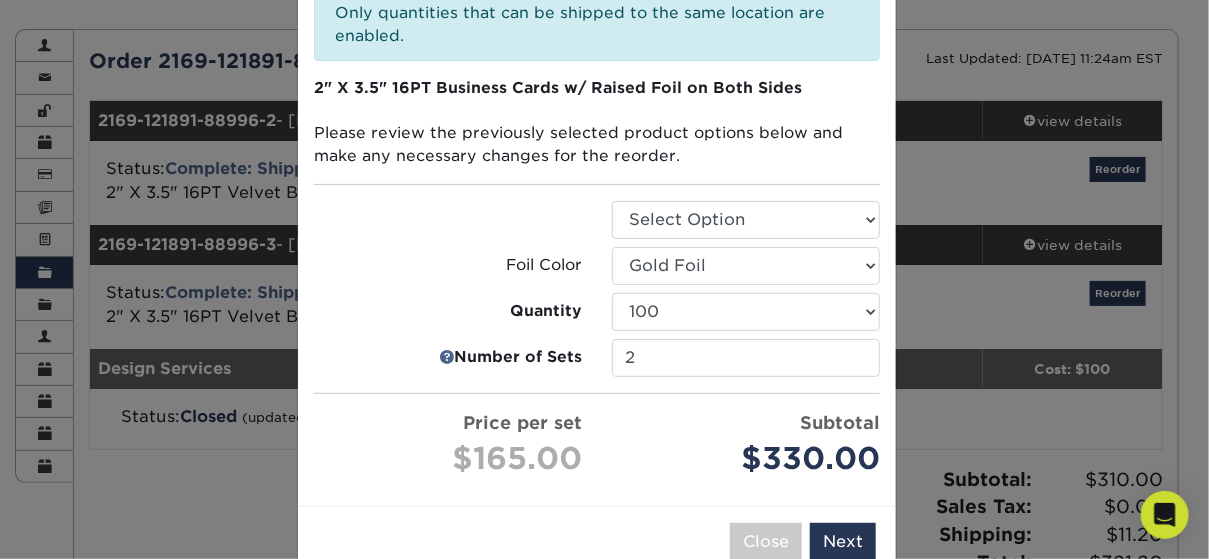 scroll, scrollTop: 164, scrollLeft: 0, axis: vertical 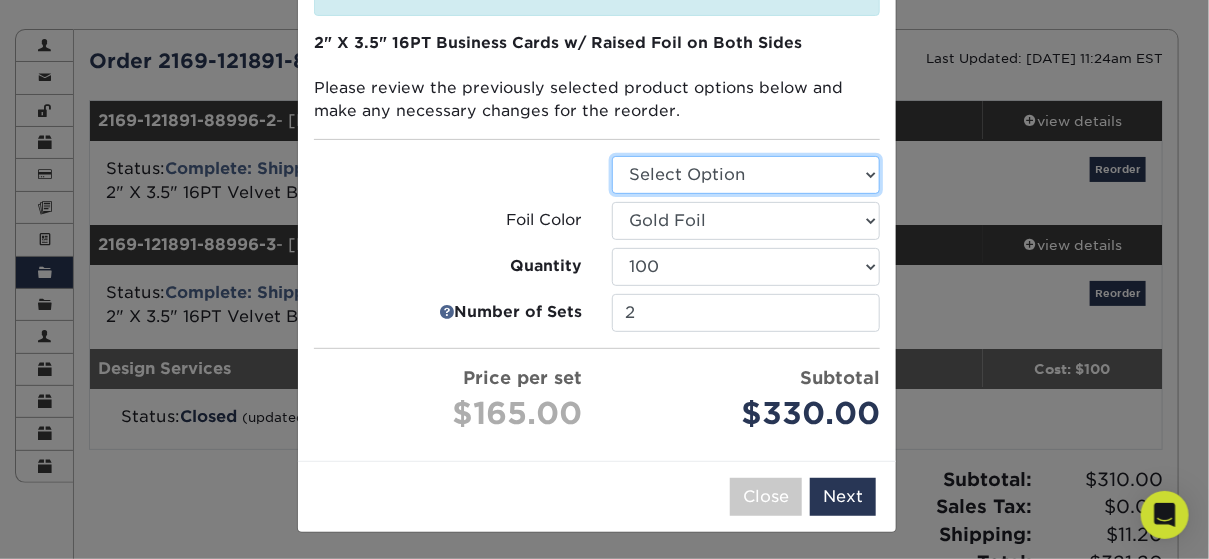 click on "Select Option
Business Cards" at bounding box center (746, 175) 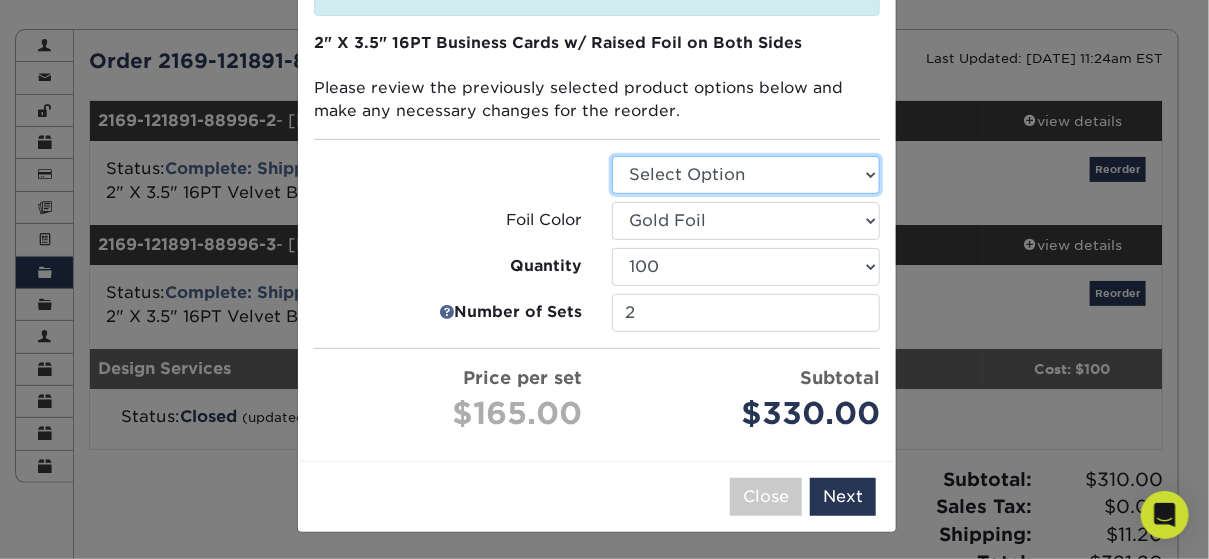 select on "3b5148f1-0588-4f88-a218-97bcfdce65c1" 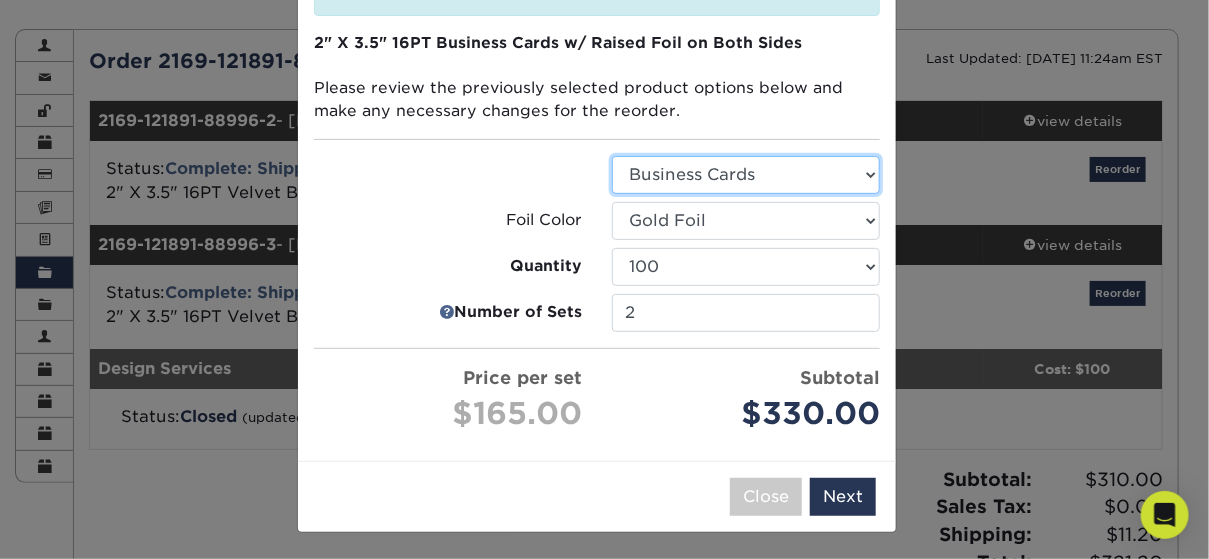 click on "Select Option
Business Cards" at bounding box center (746, 175) 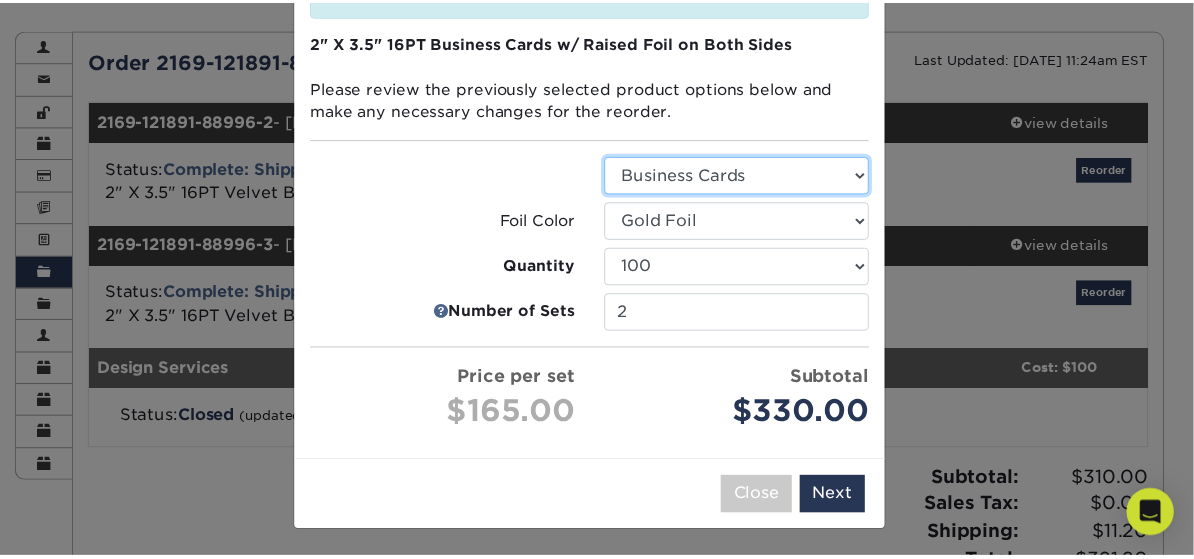 scroll, scrollTop: 0, scrollLeft: 0, axis: both 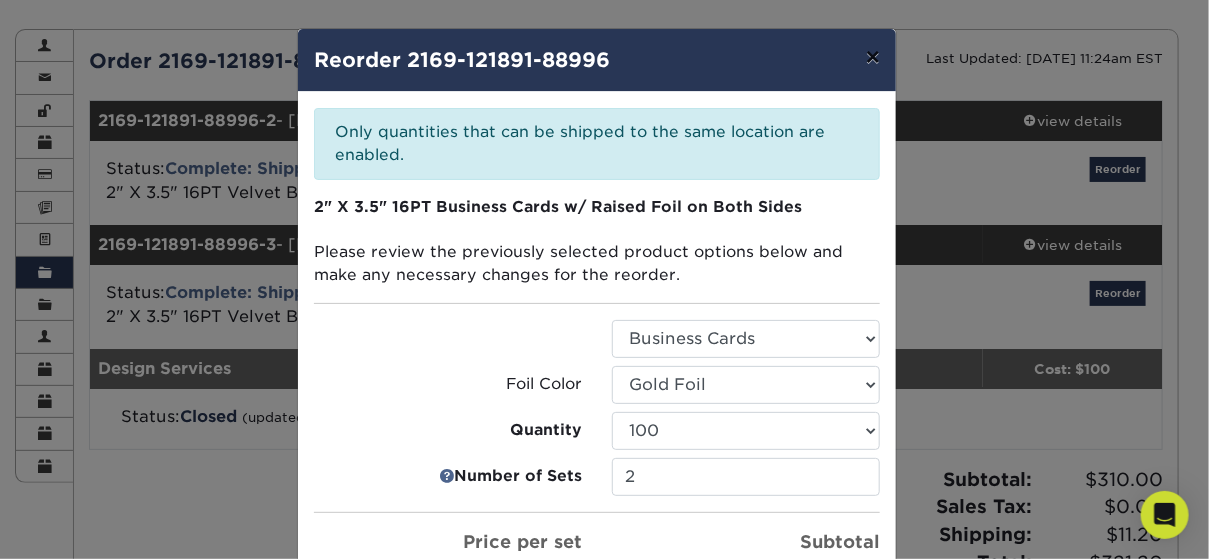 click on "×" at bounding box center [873, 57] 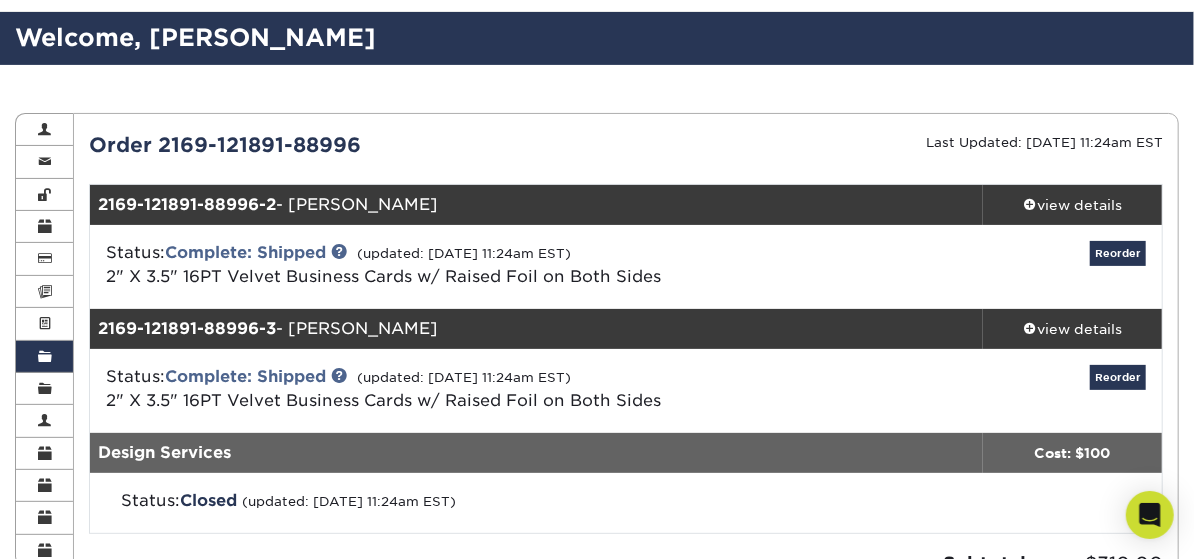 scroll, scrollTop: 100, scrollLeft: 0, axis: vertical 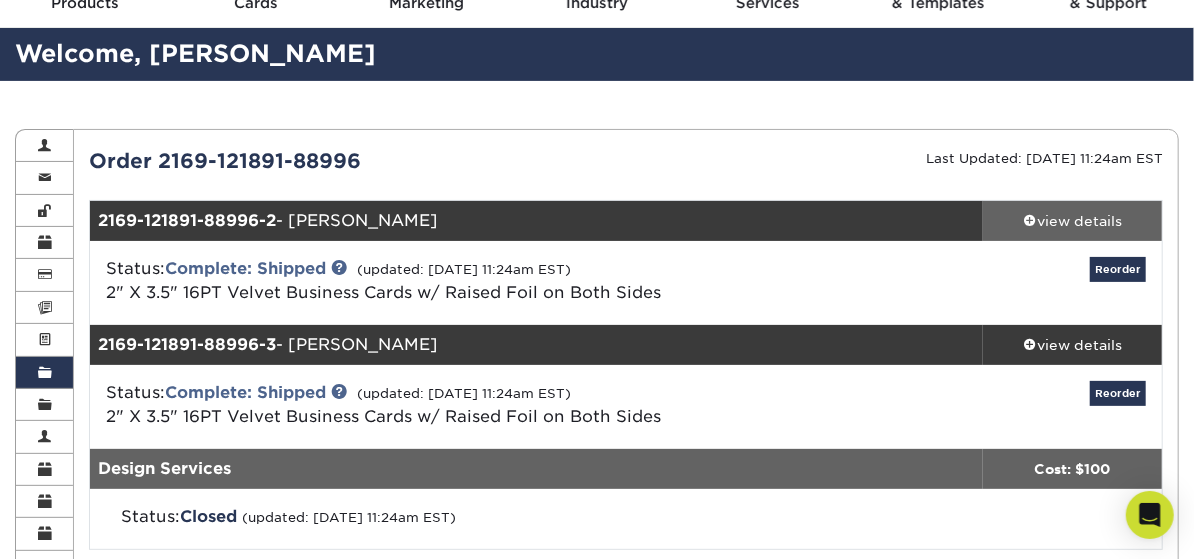 click on "view details" at bounding box center (1072, 221) 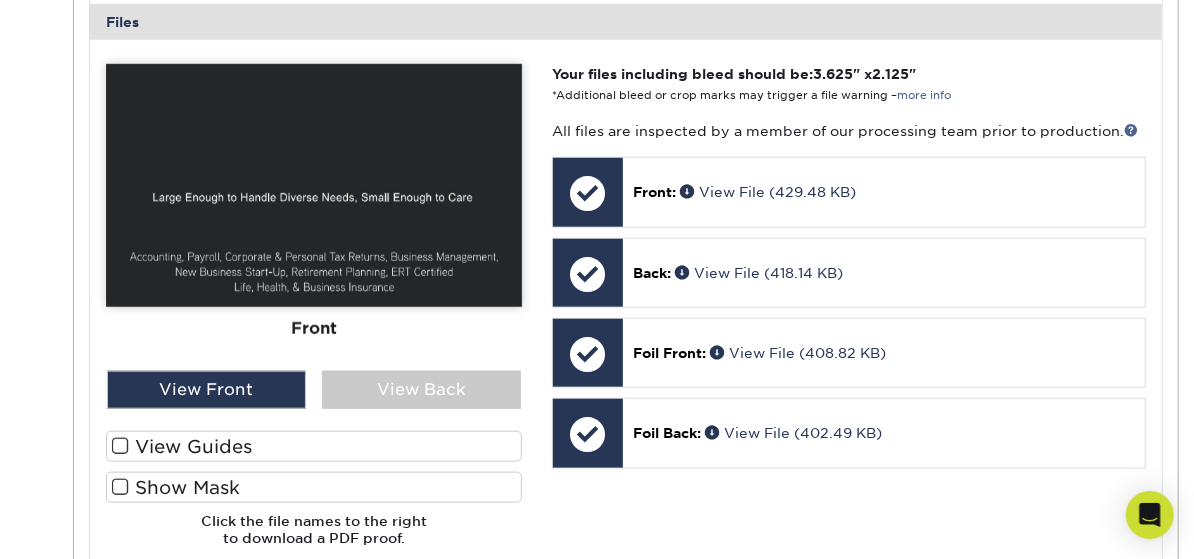 scroll, scrollTop: 900, scrollLeft: 0, axis: vertical 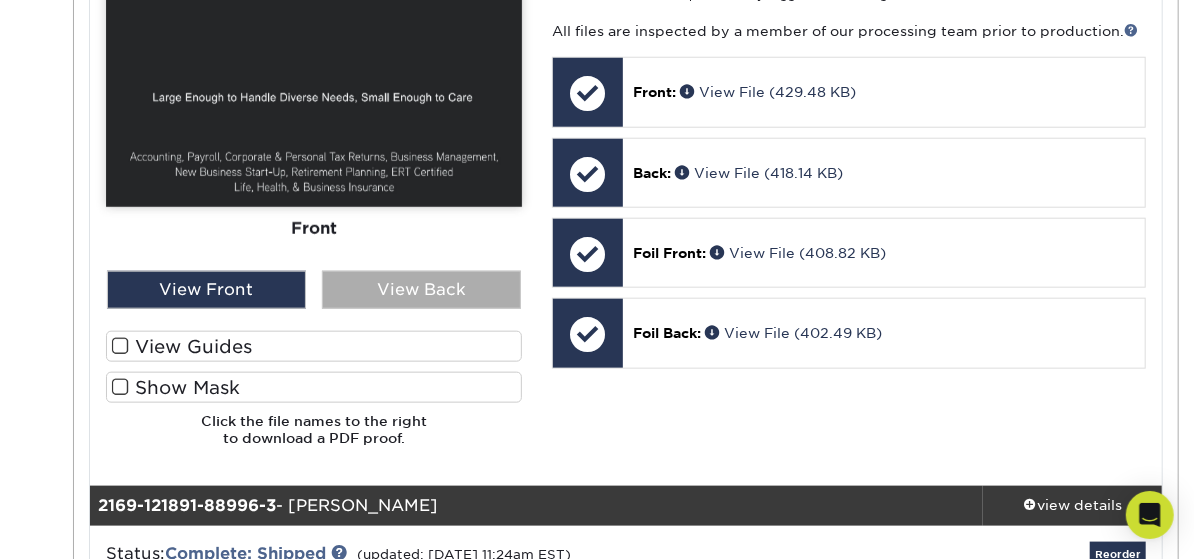 click on "View Back" at bounding box center [421, 290] 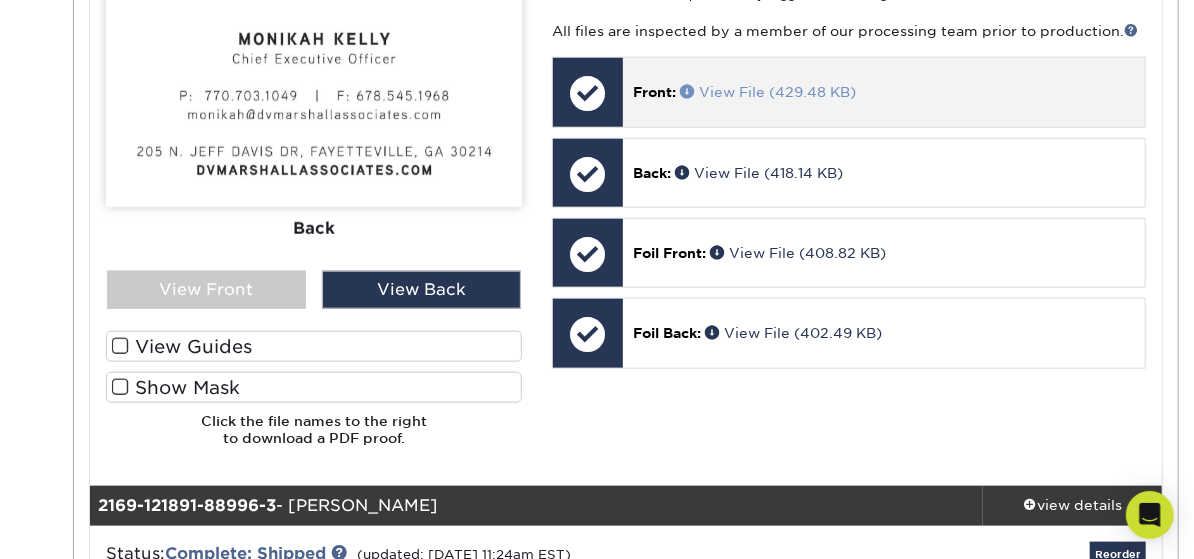 click on "View File (429.48 KB)" at bounding box center (768, 92) 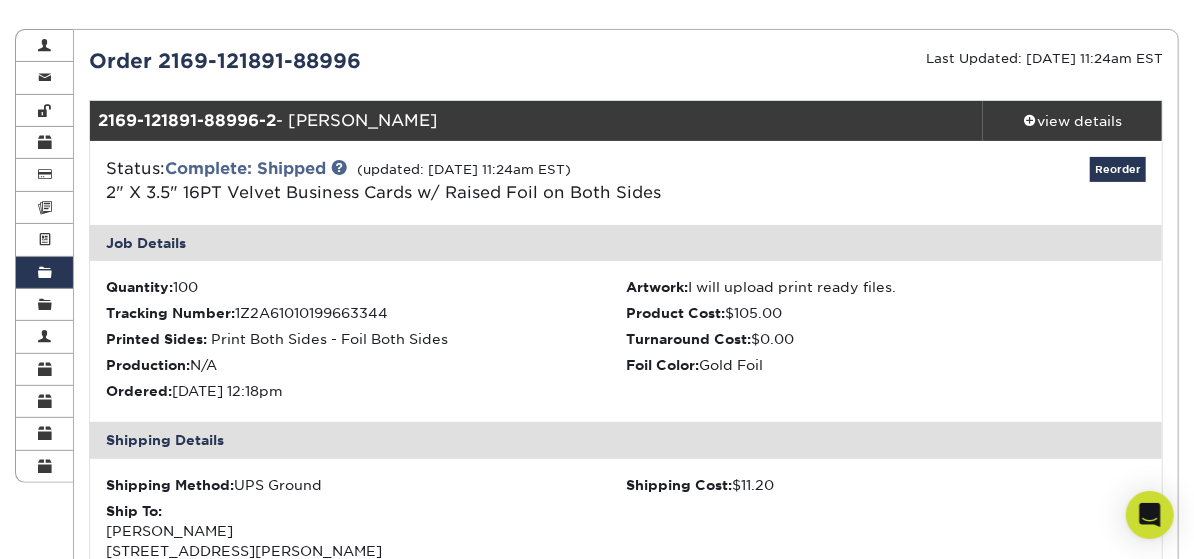 scroll, scrollTop: 100, scrollLeft: 0, axis: vertical 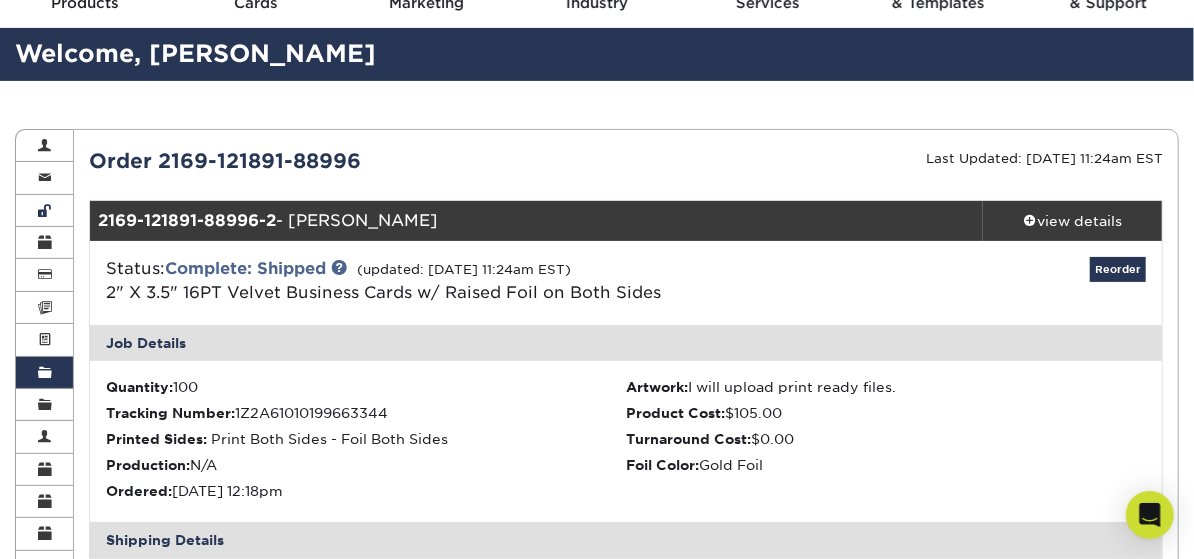 click at bounding box center [45, 211] 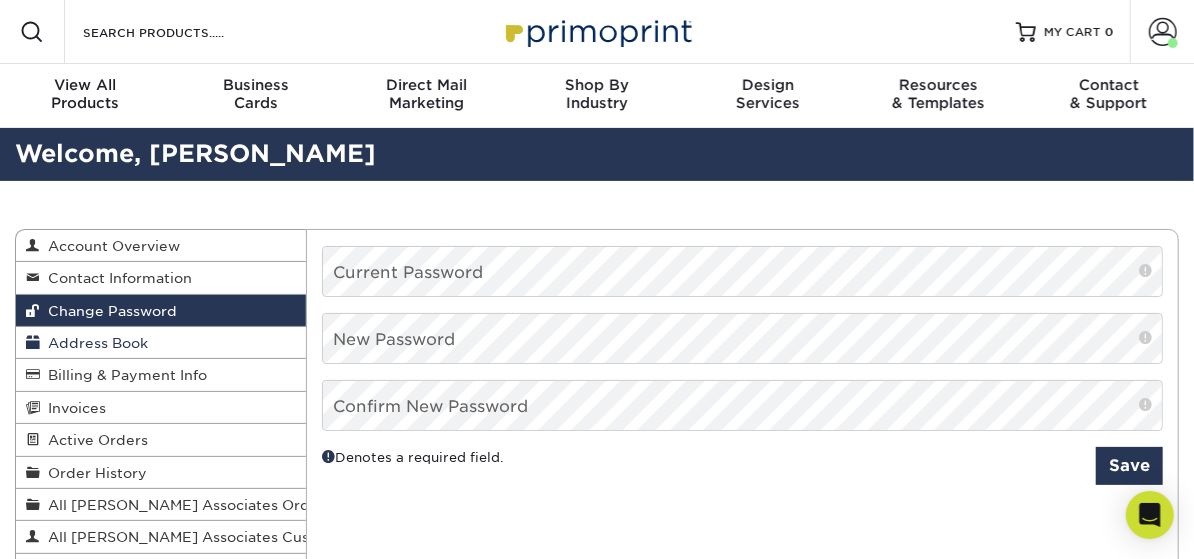 scroll, scrollTop: 100, scrollLeft: 0, axis: vertical 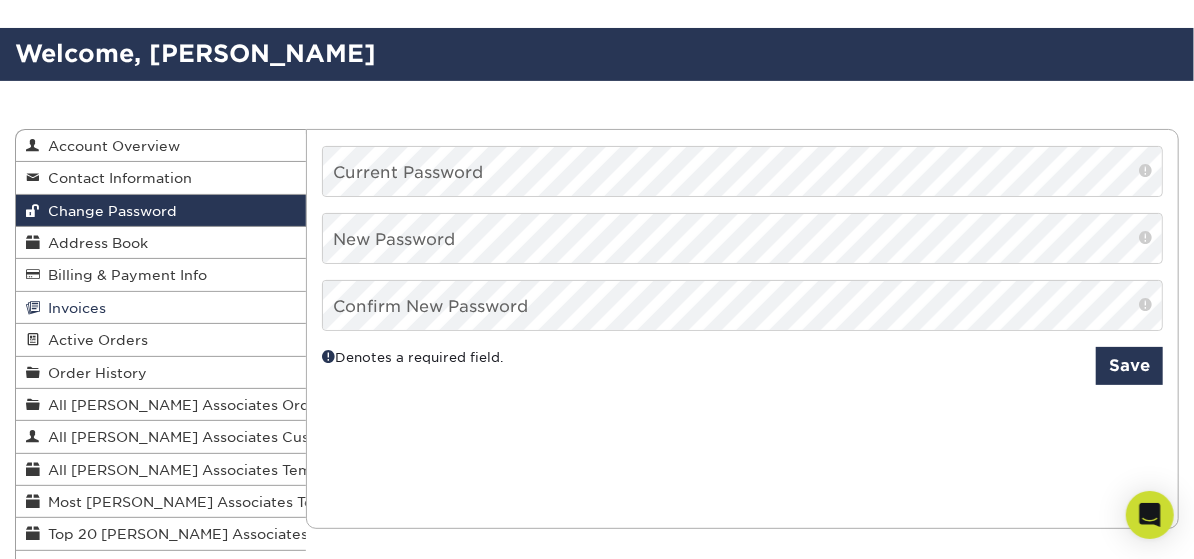 click on "Invoices" at bounding box center [73, 308] 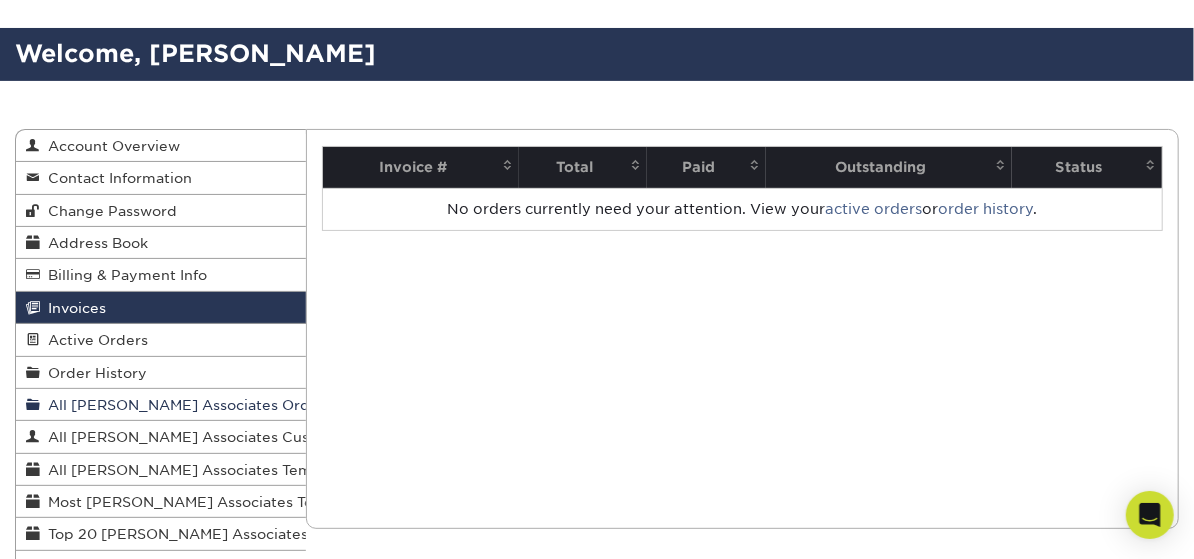 click on "All [PERSON_NAME] Associates Orders" at bounding box center [186, 405] 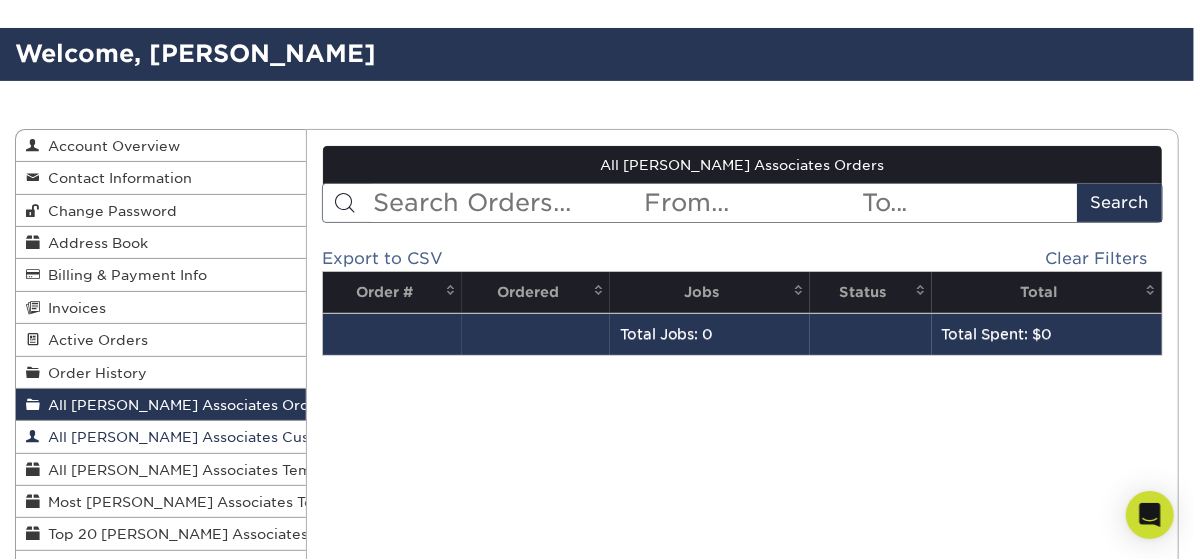 click on "All [PERSON_NAME] Associates Customers" at bounding box center [200, 437] 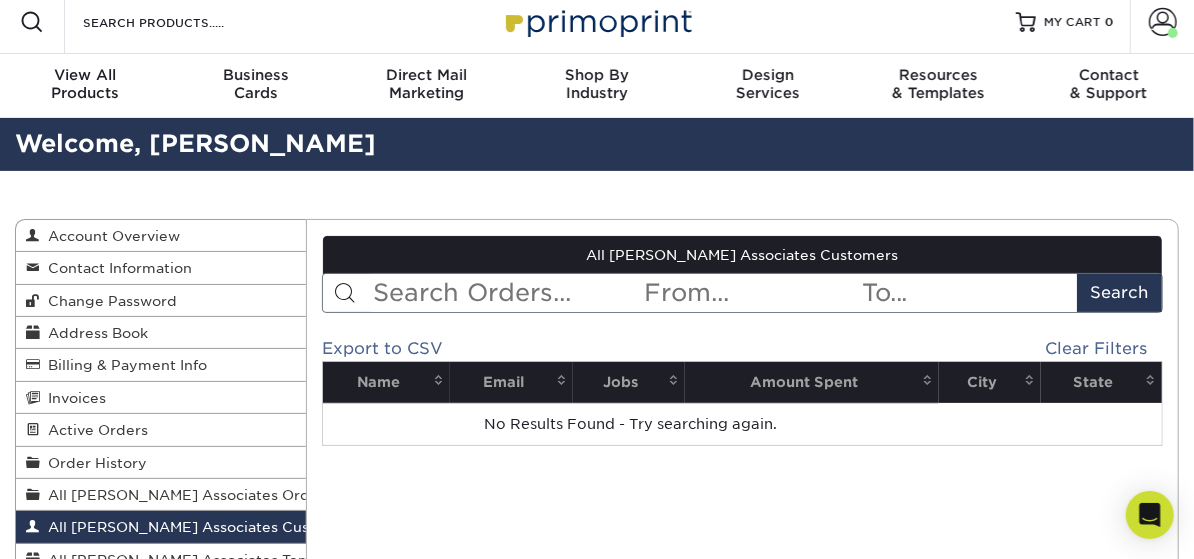 scroll, scrollTop: 0, scrollLeft: 0, axis: both 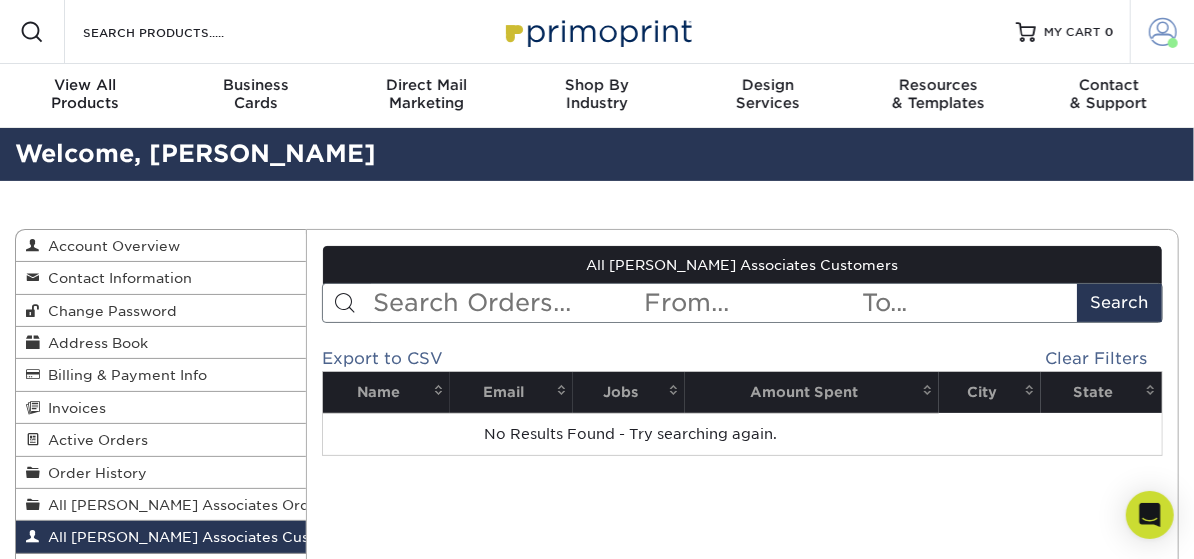 click at bounding box center [1163, 32] 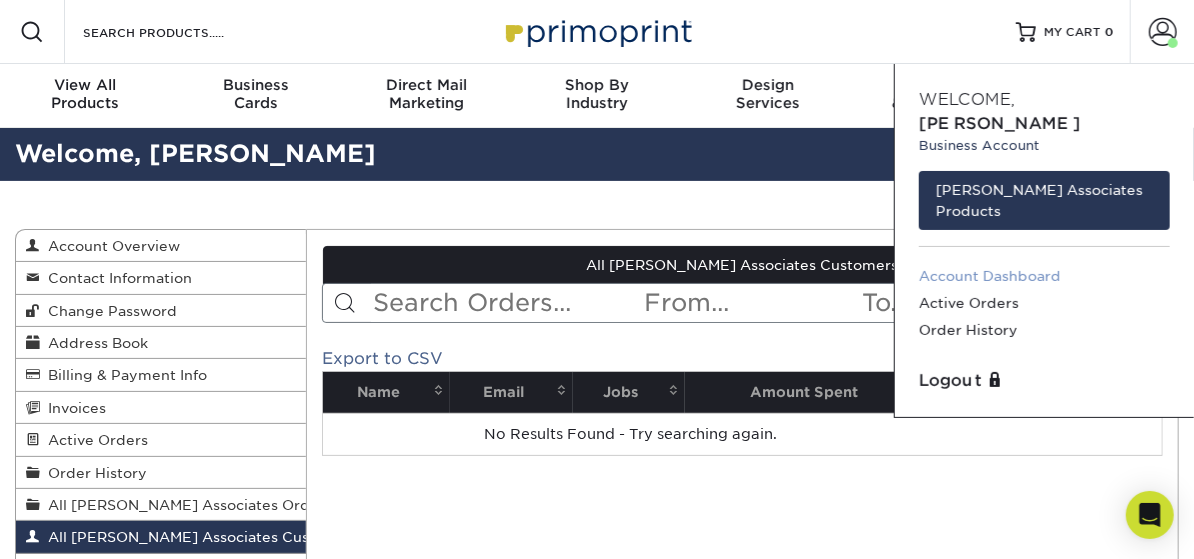 click on "Account Dashboard" at bounding box center [1044, 276] 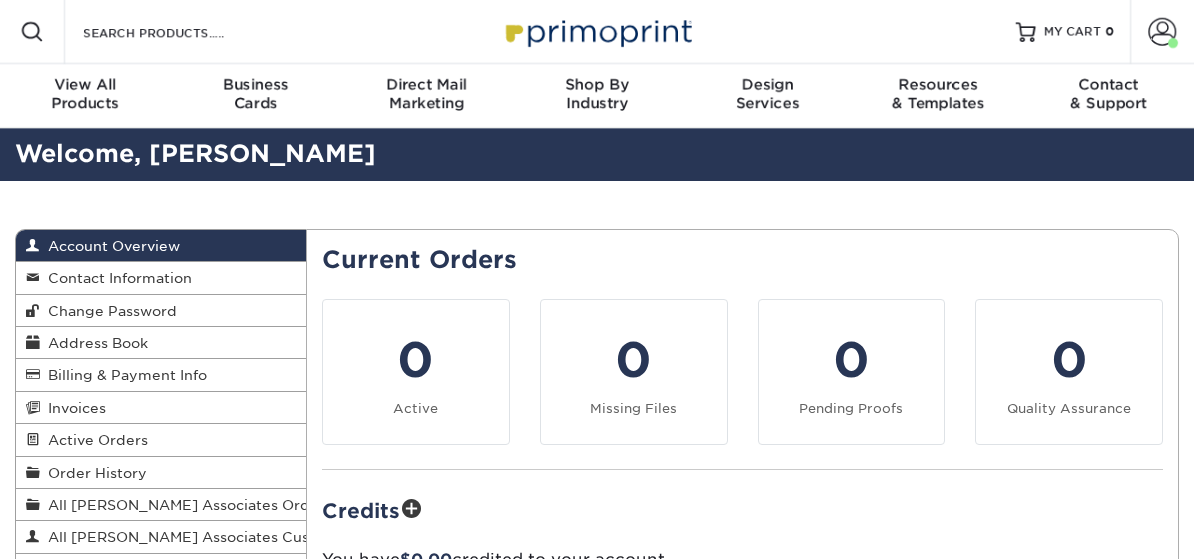 scroll, scrollTop: 0, scrollLeft: 0, axis: both 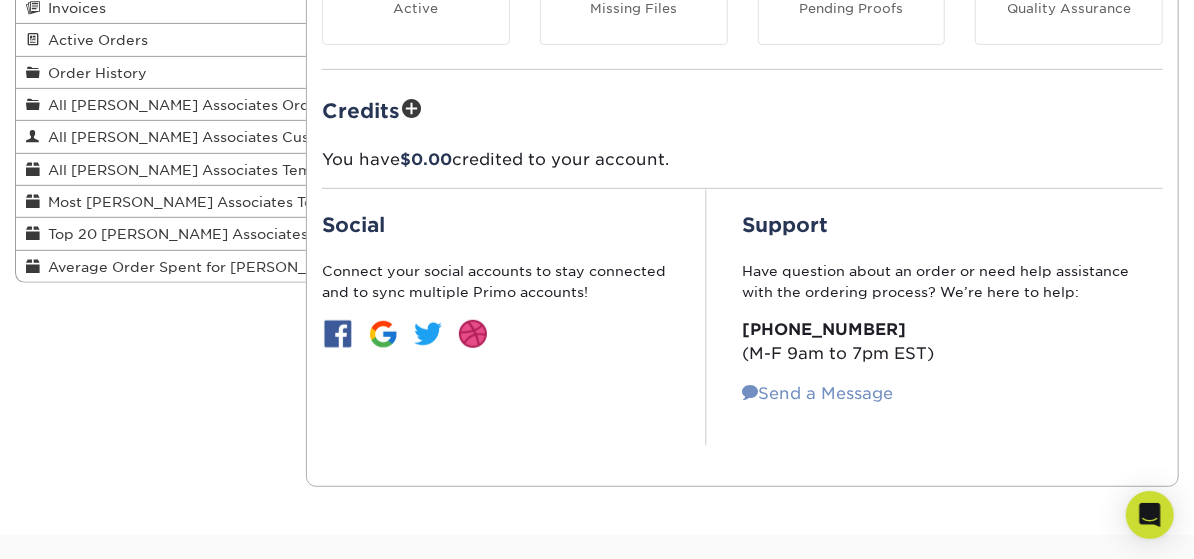click on "Send a Message" at bounding box center [817, 393] 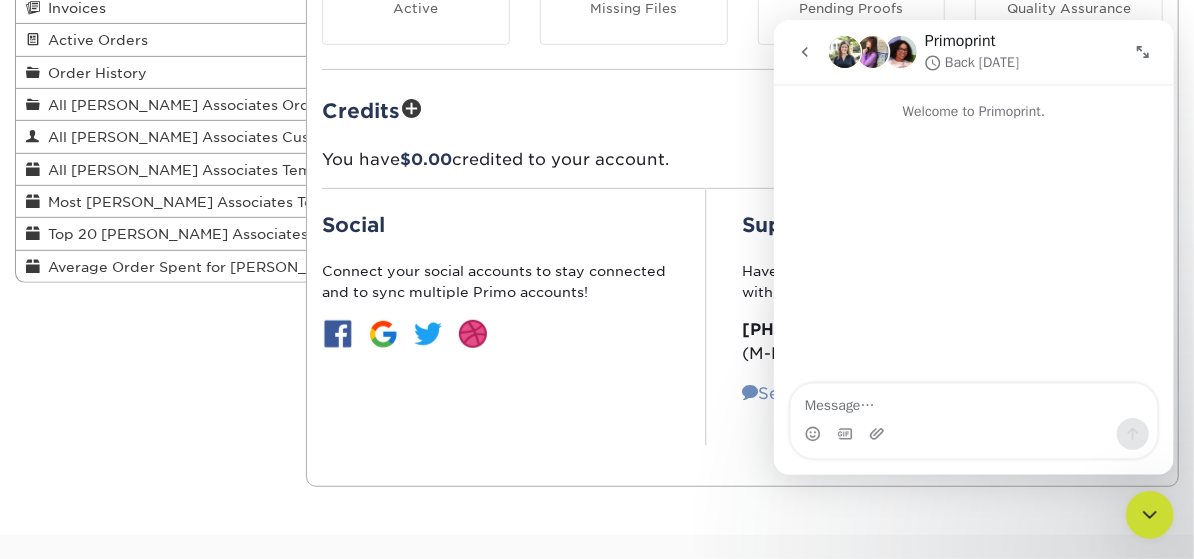 scroll, scrollTop: 0, scrollLeft: 0, axis: both 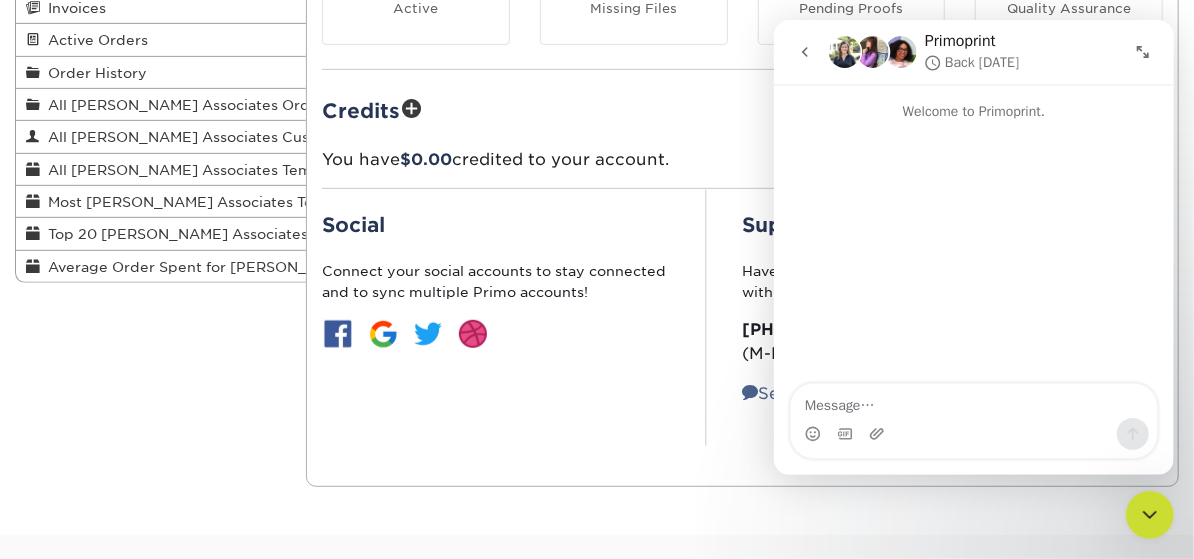 click at bounding box center (973, 401) 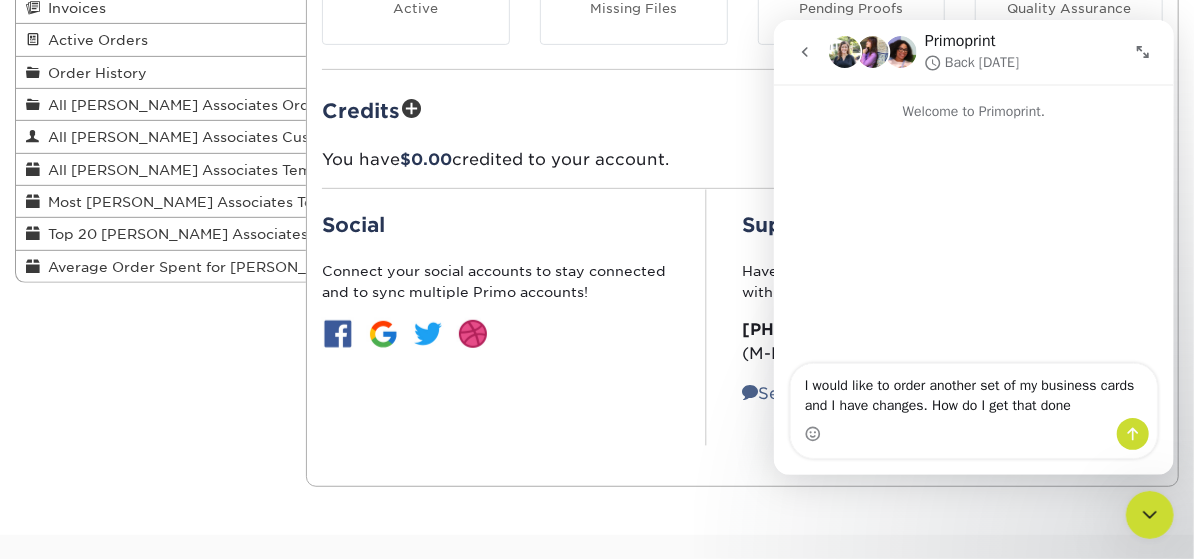 type on "I would like to order another set of my business cards and I have changes. How do I get that done?" 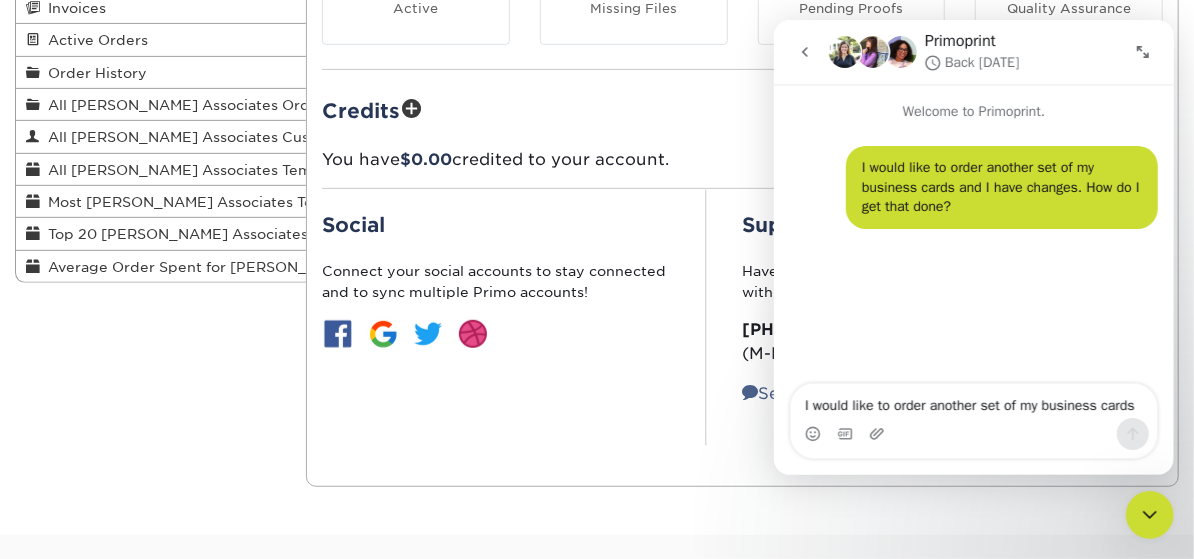 type 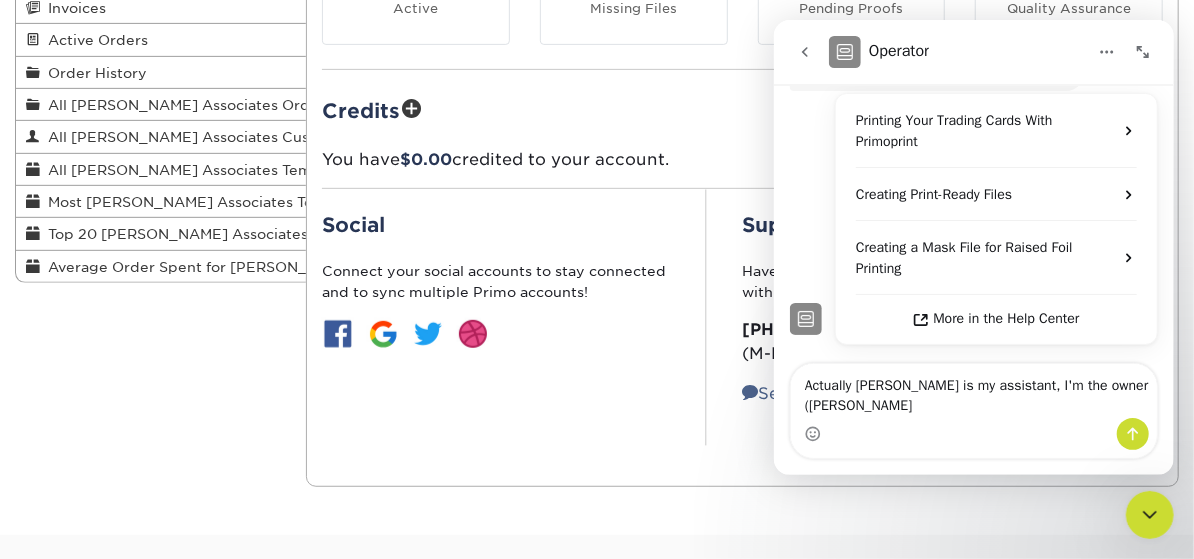 scroll, scrollTop: 333, scrollLeft: 0, axis: vertical 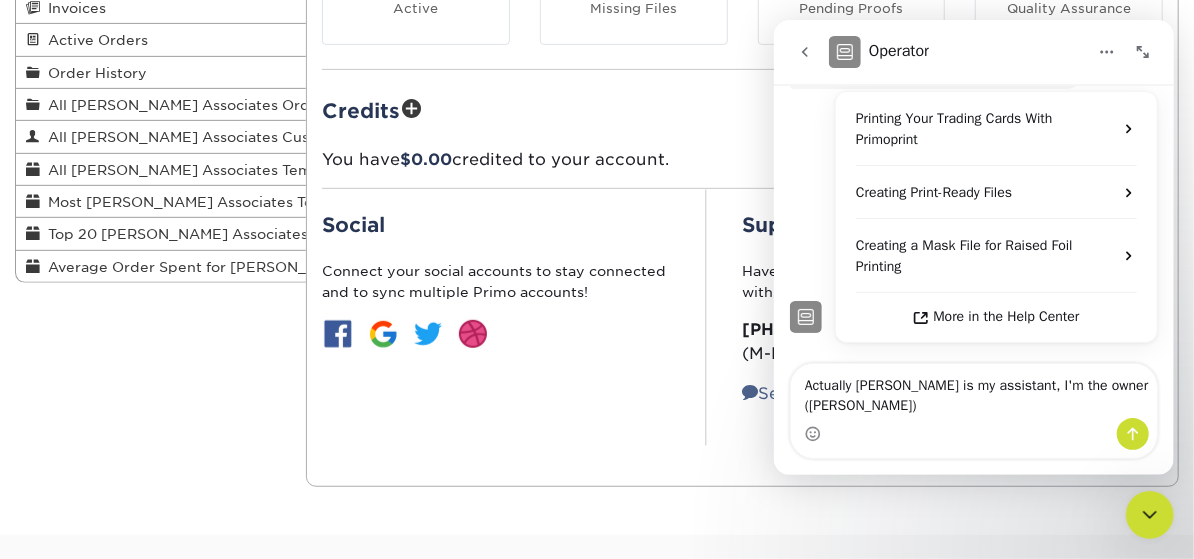 type on "Actually Marilynn is my assistant, I'm the owner (Monikah Kelly)." 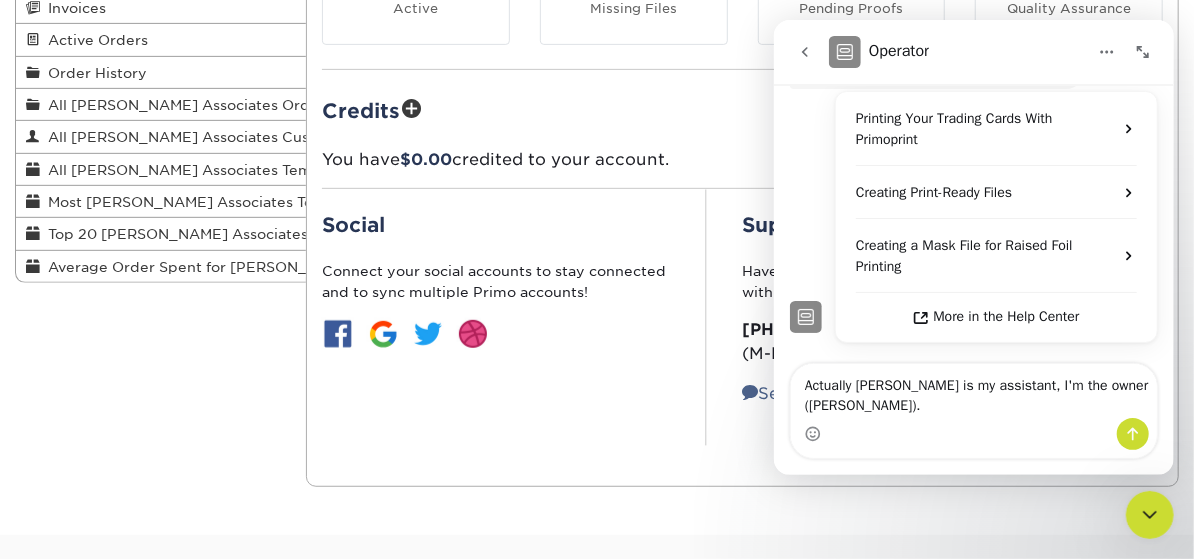 type 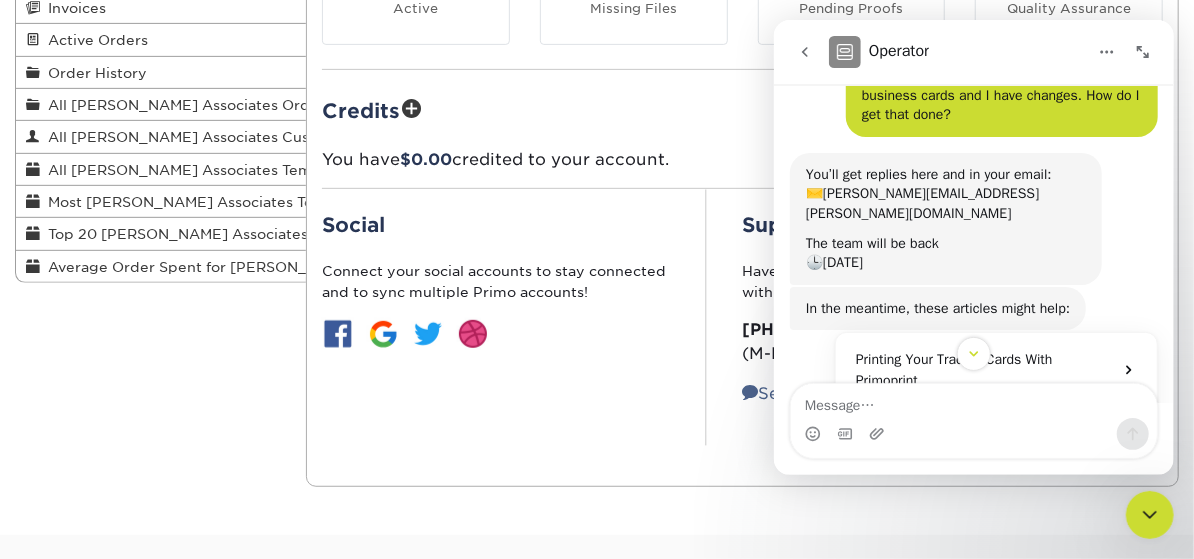 scroll, scrollTop: 0, scrollLeft: 0, axis: both 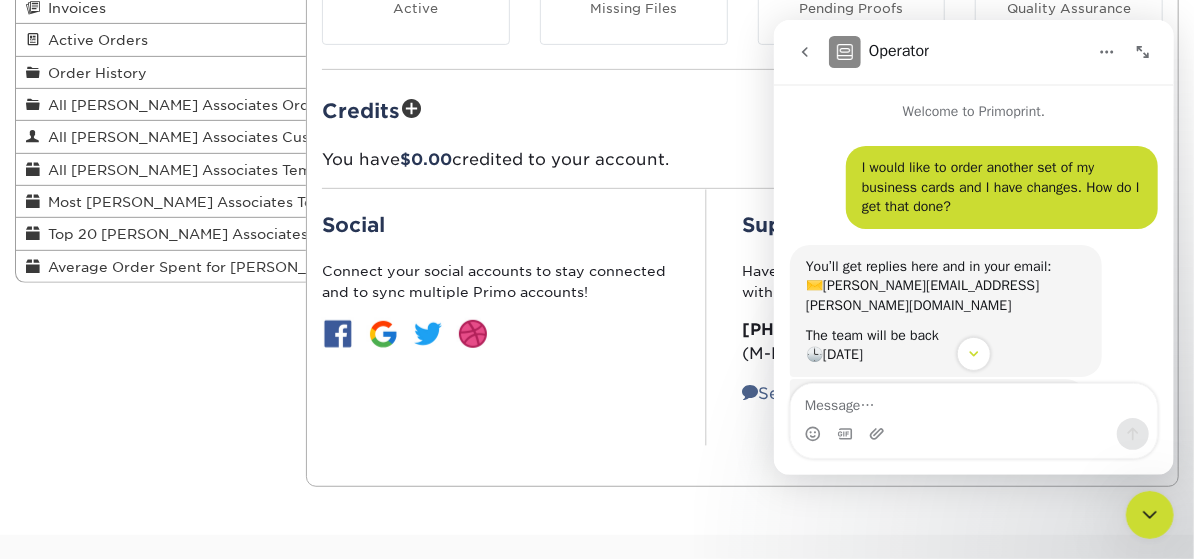 click on "0
Active
0
Missing Files
0" at bounding box center [742, -16] 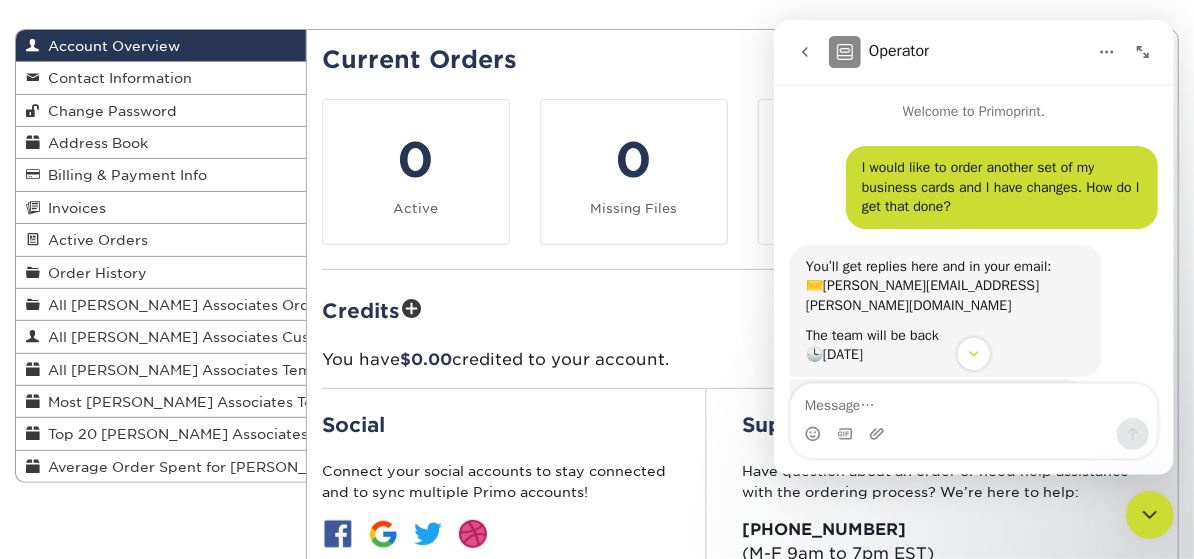 scroll, scrollTop: 0, scrollLeft: 0, axis: both 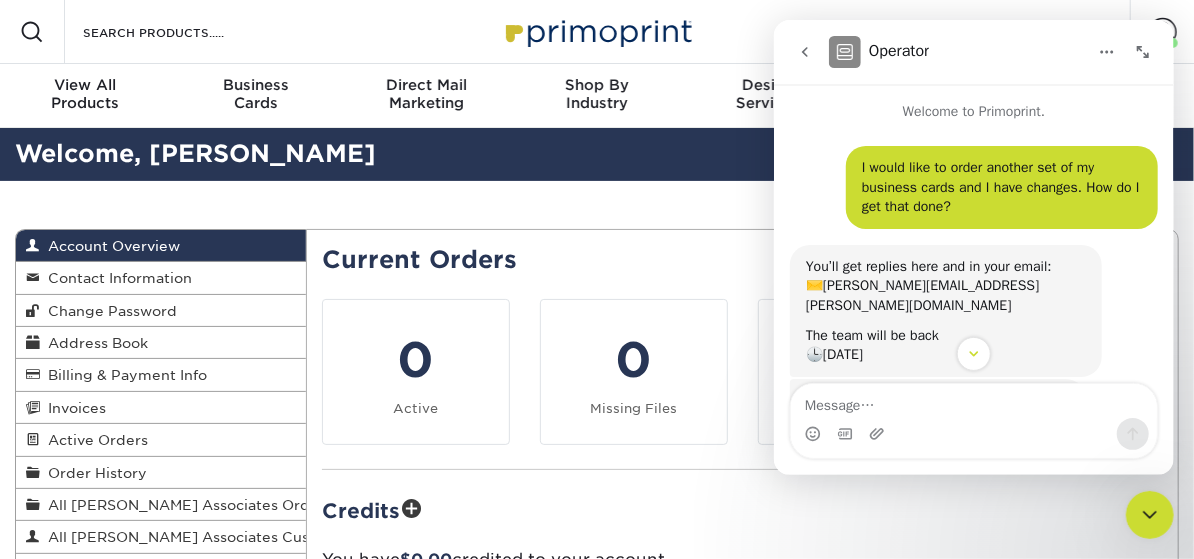 click 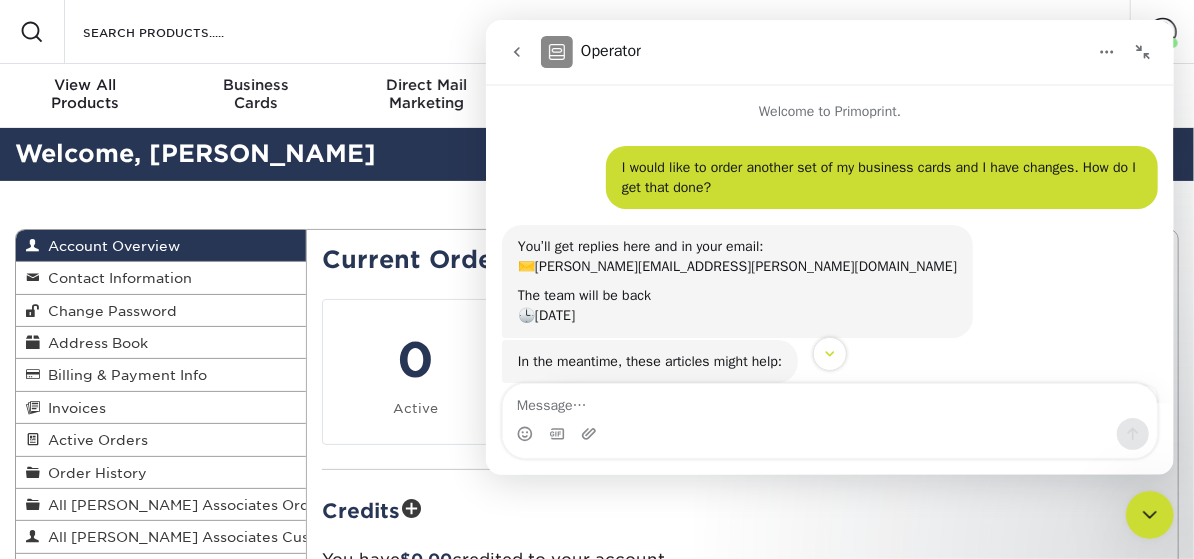 click 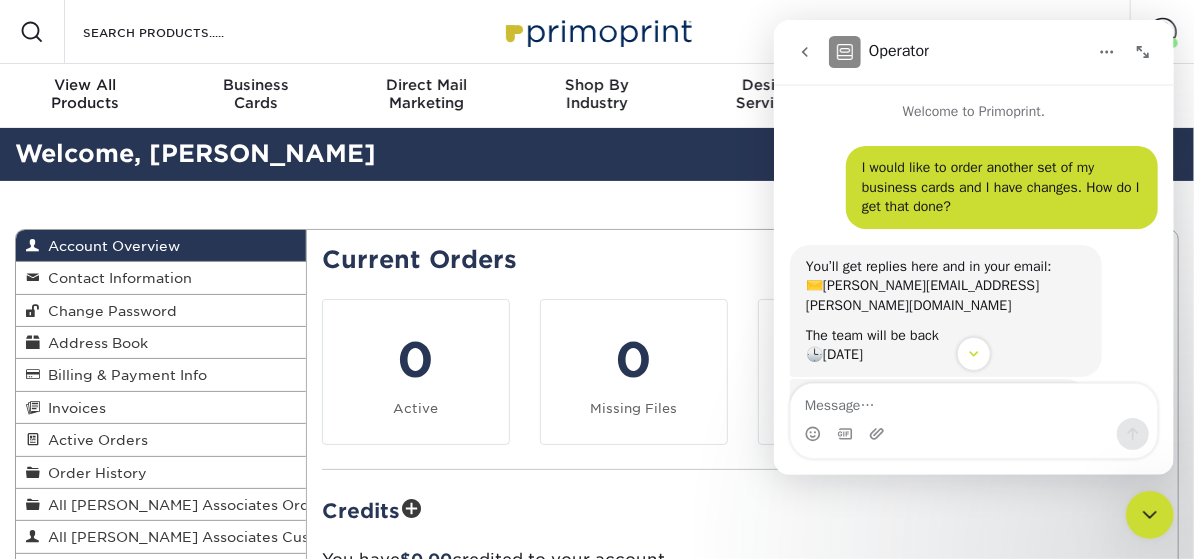 click 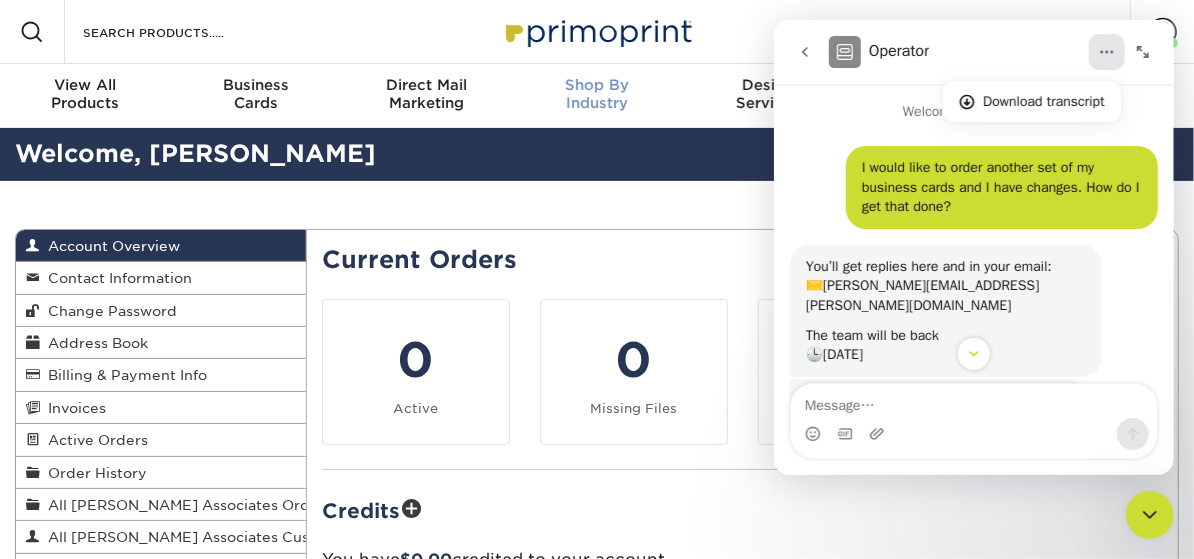 click on "Shop By  Industry" at bounding box center (597, 96) 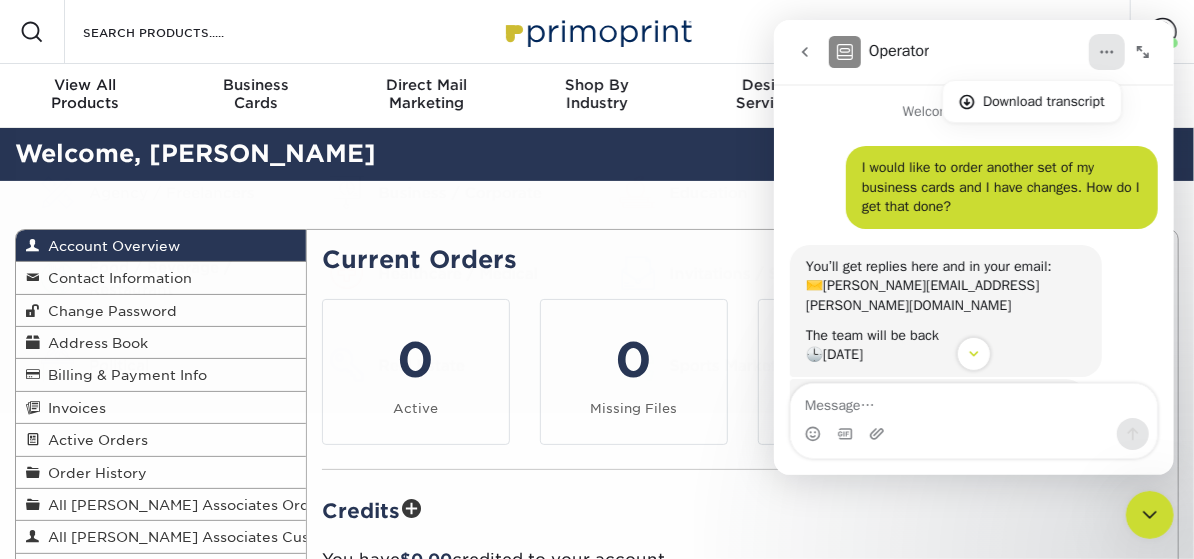 click on "Resources Menu
Search Products
Account
Welcome,   Barbara
Business Account
DV Marhsall Associates Products
Account Dashboard
Active Orders
Order History
Logout
0 ®" at bounding box center (597, 760) 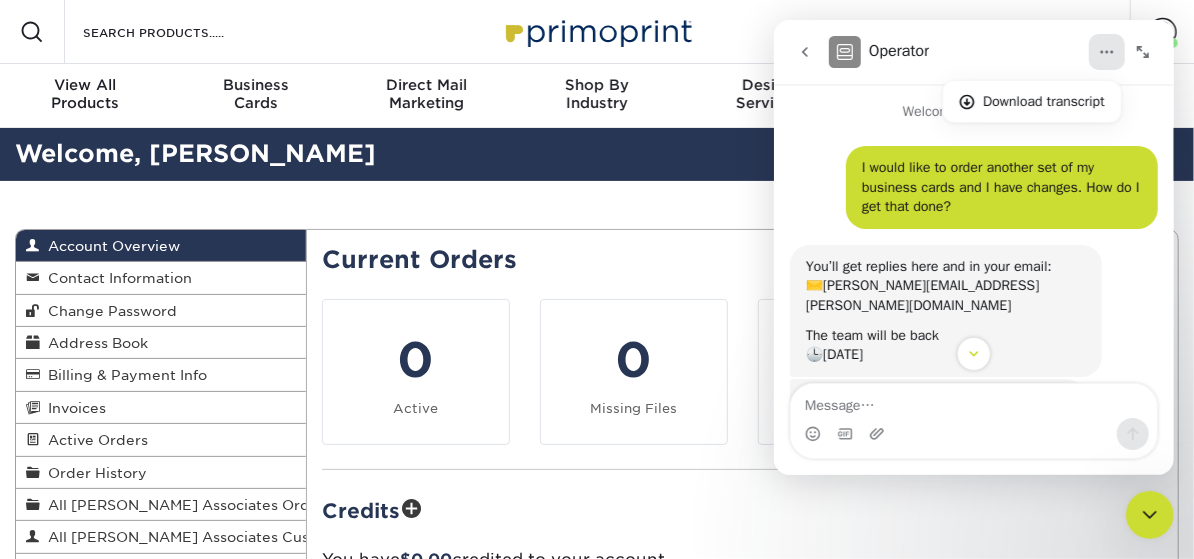 click at bounding box center (804, 52) 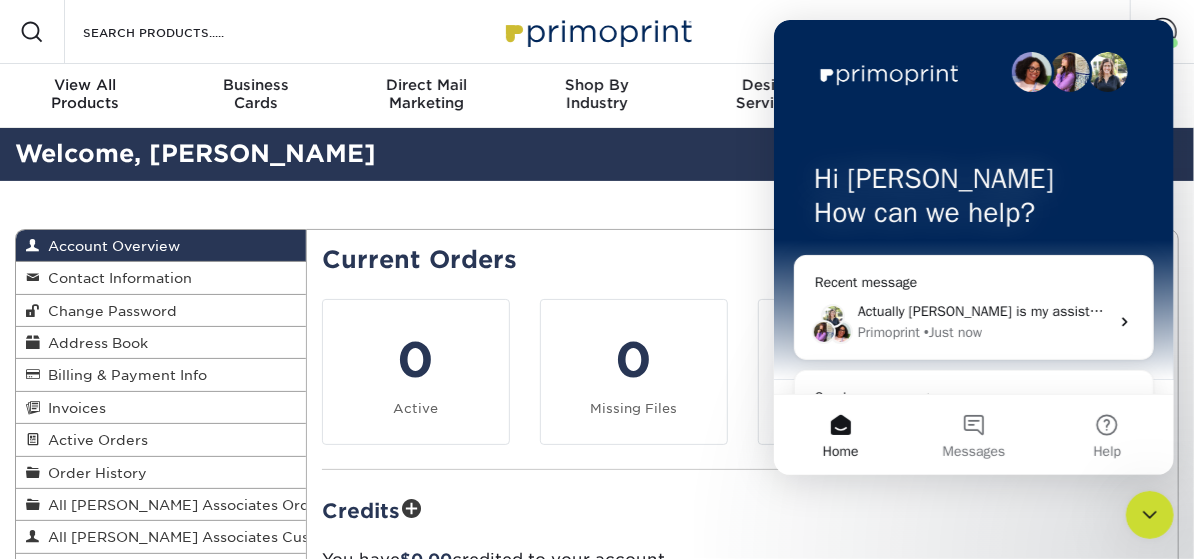 click on "Home" at bounding box center (839, 435) 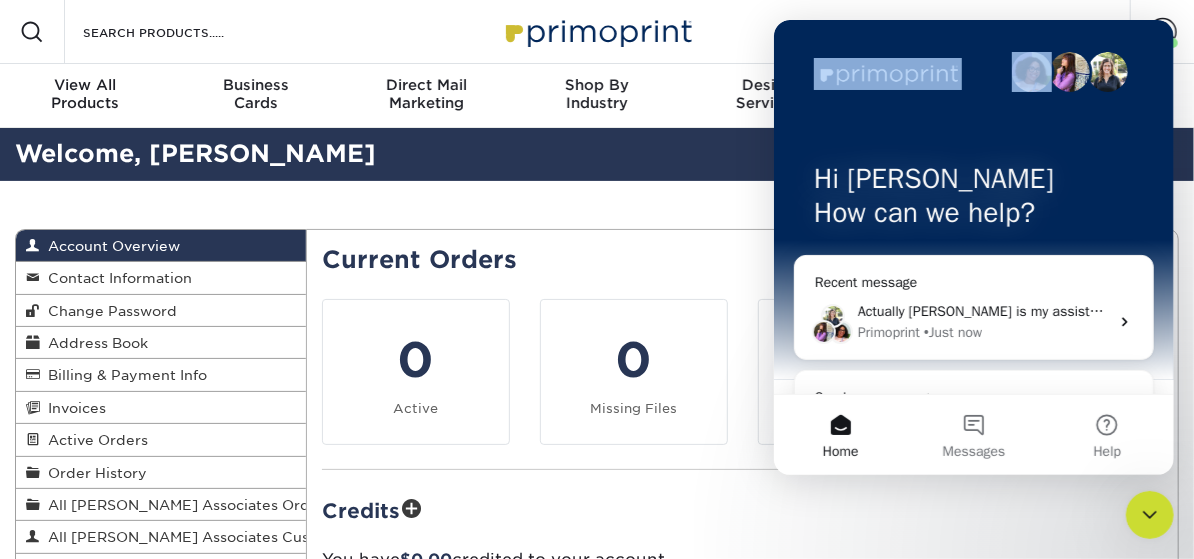 drag, startPoint x: 1065, startPoint y: 32, endPoint x: 853, endPoint y: 48, distance: 212.60292 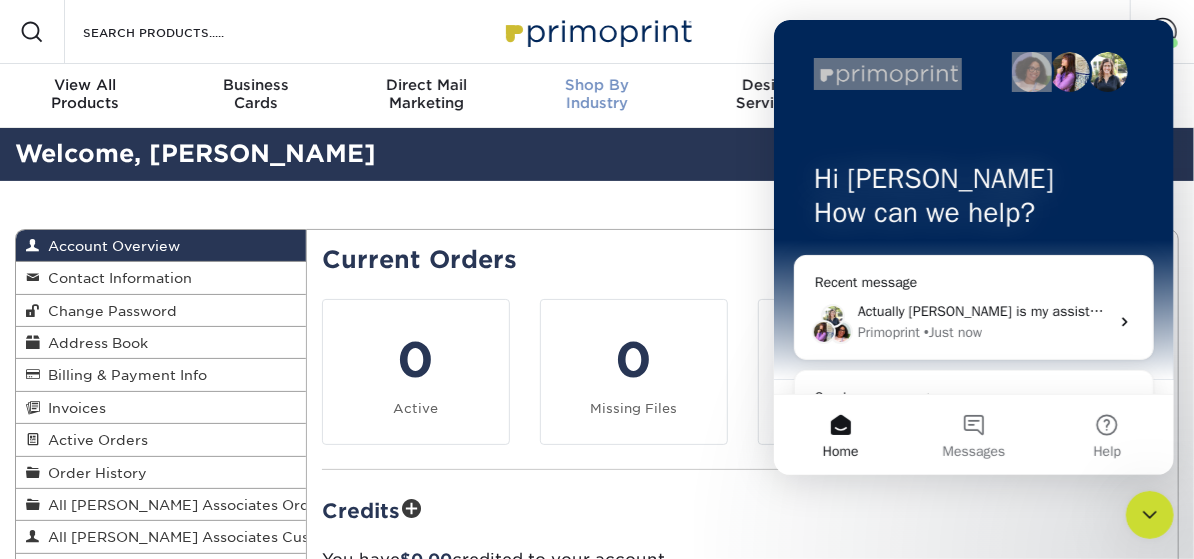 click on "Shop By  Industry" at bounding box center [597, 94] 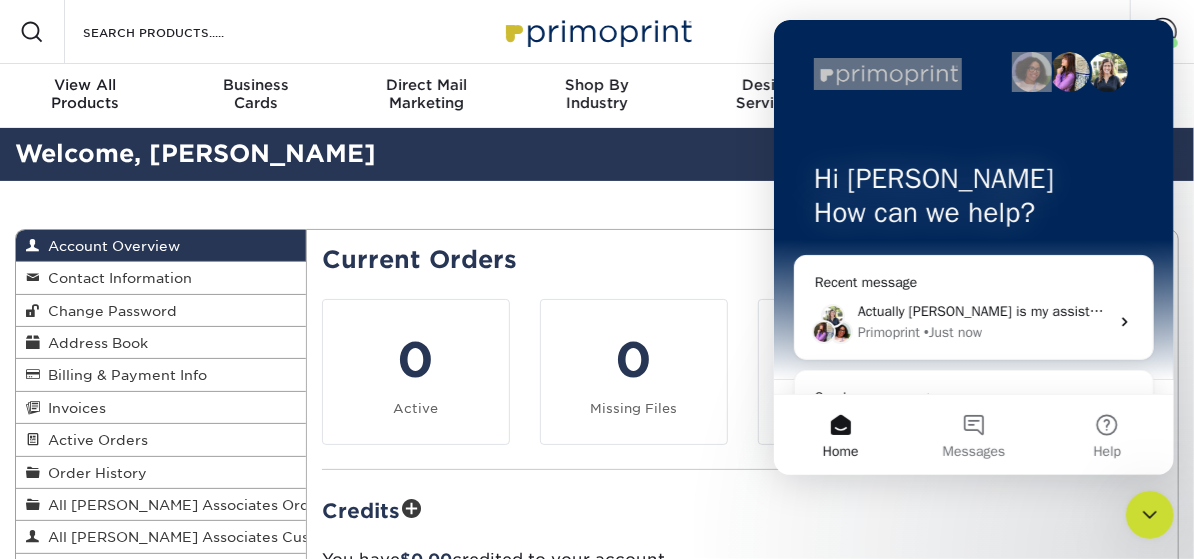 click on "Resources Menu
Search Products
Account
Welcome,   Barbara
Business Account
DV Marhsall Associates Products
Account Dashboard
Active Orders
Order History
Logout
0" at bounding box center [597, 32] 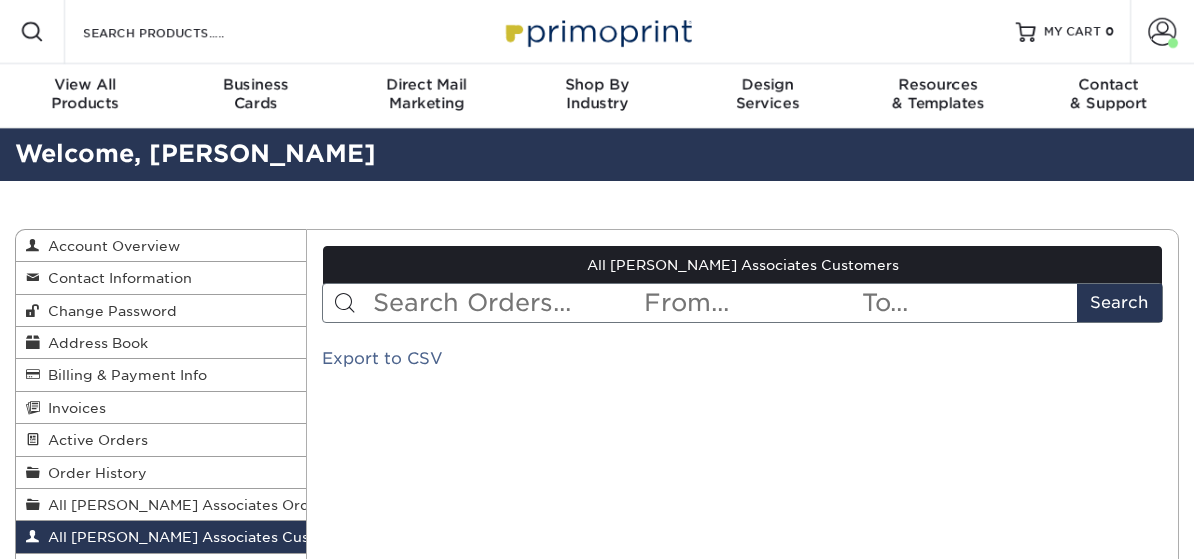 scroll, scrollTop: 0, scrollLeft: 0, axis: both 